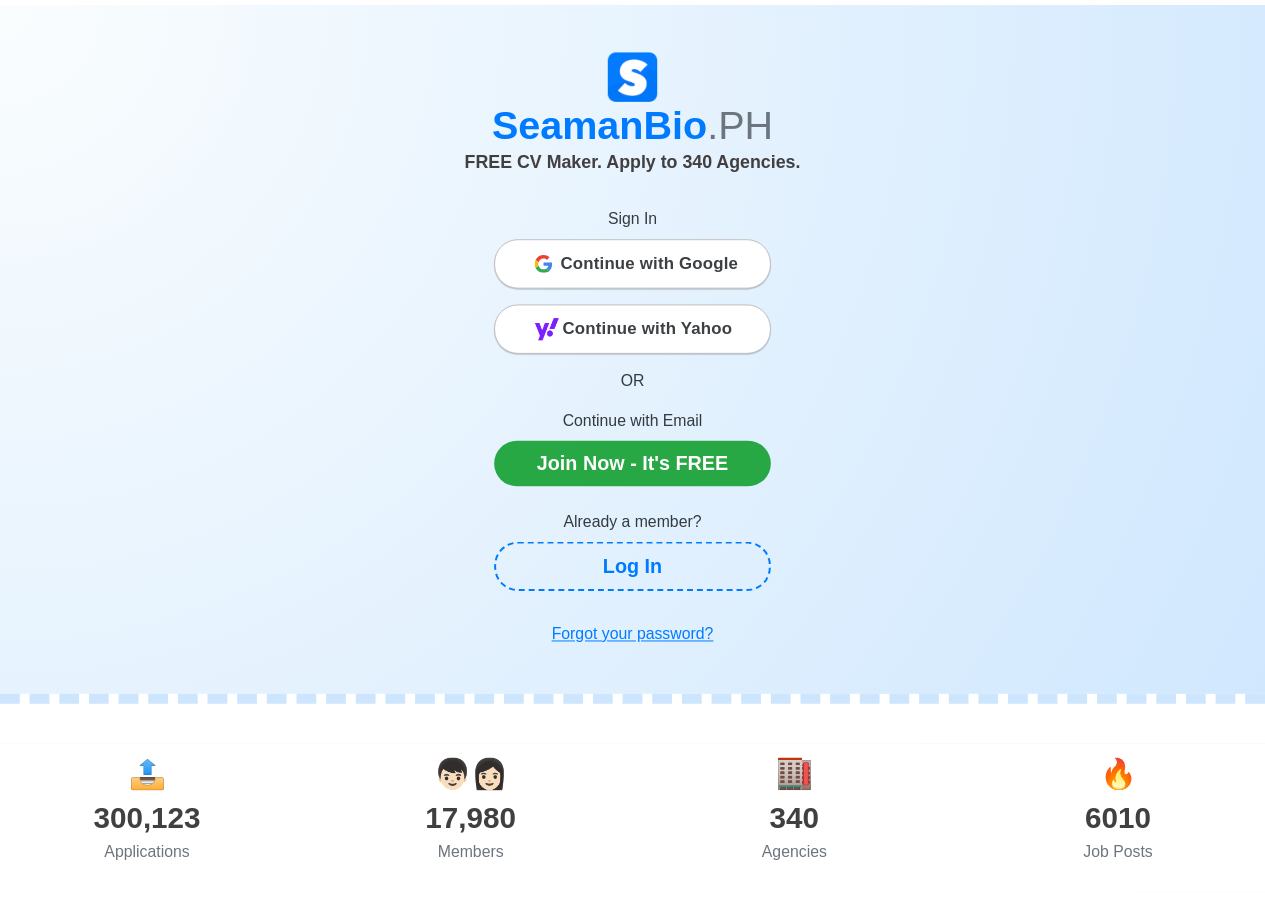 scroll, scrollTop: 0, scrollLeft: 0, axis: both 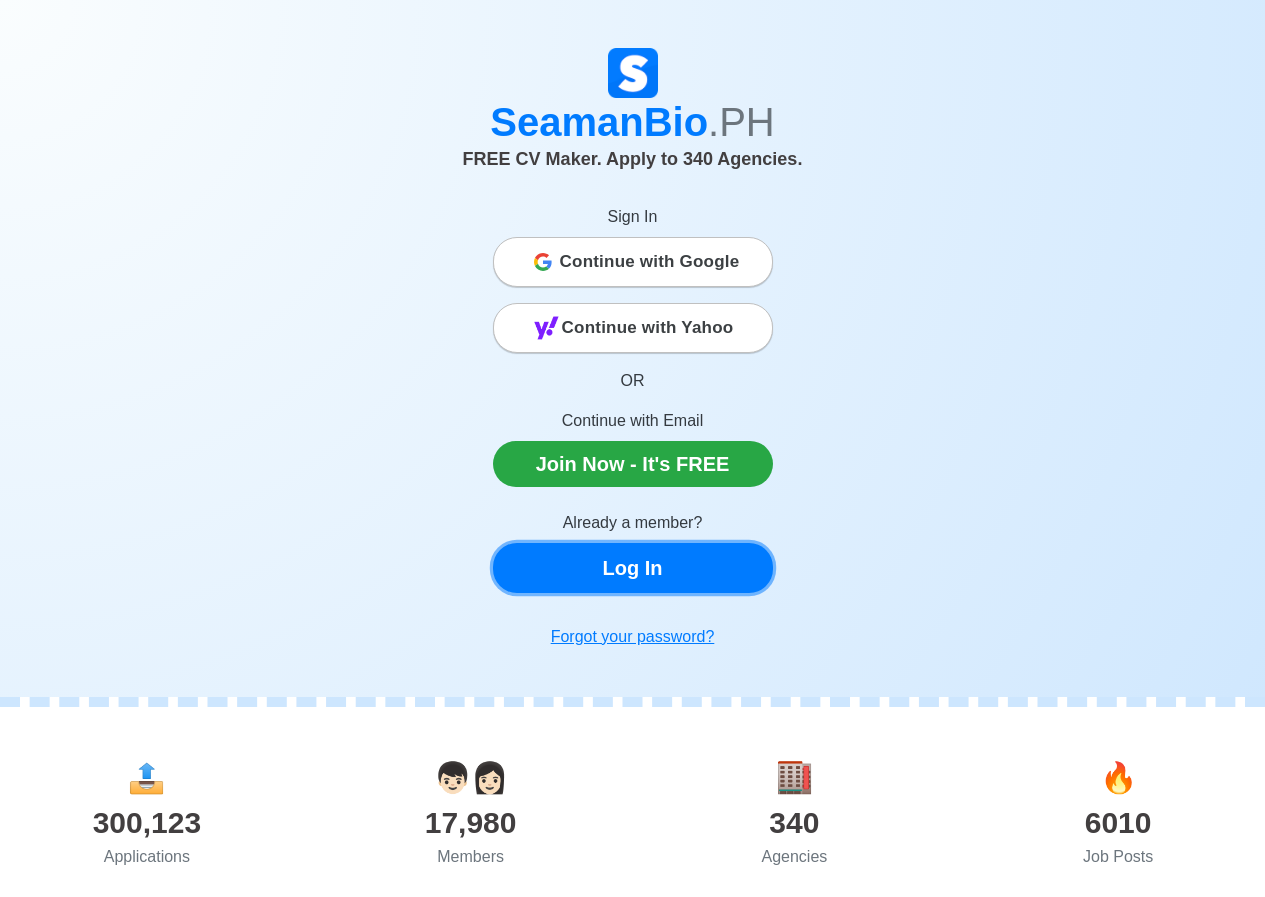 click on "Log In" at bounding box center [633, 568] 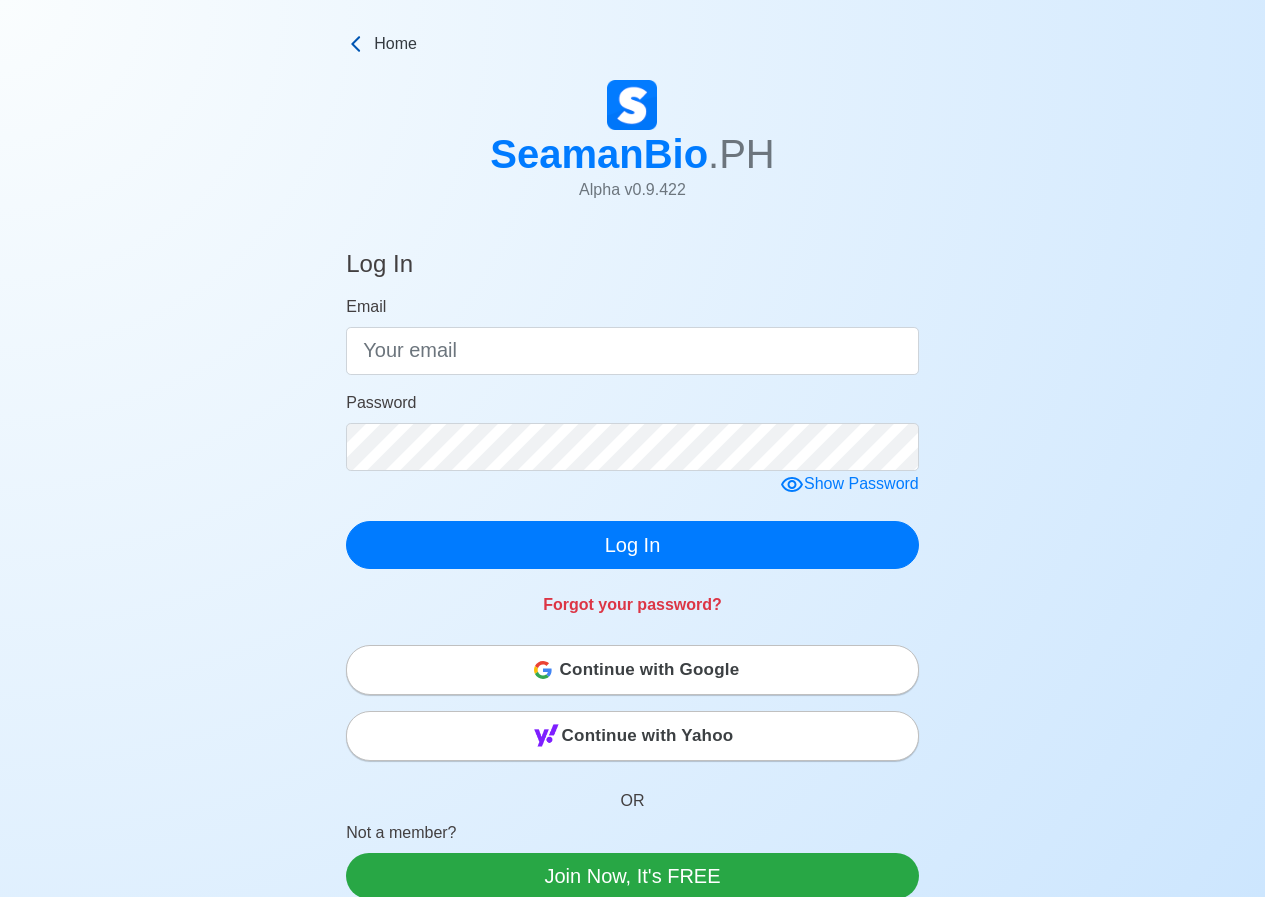 click 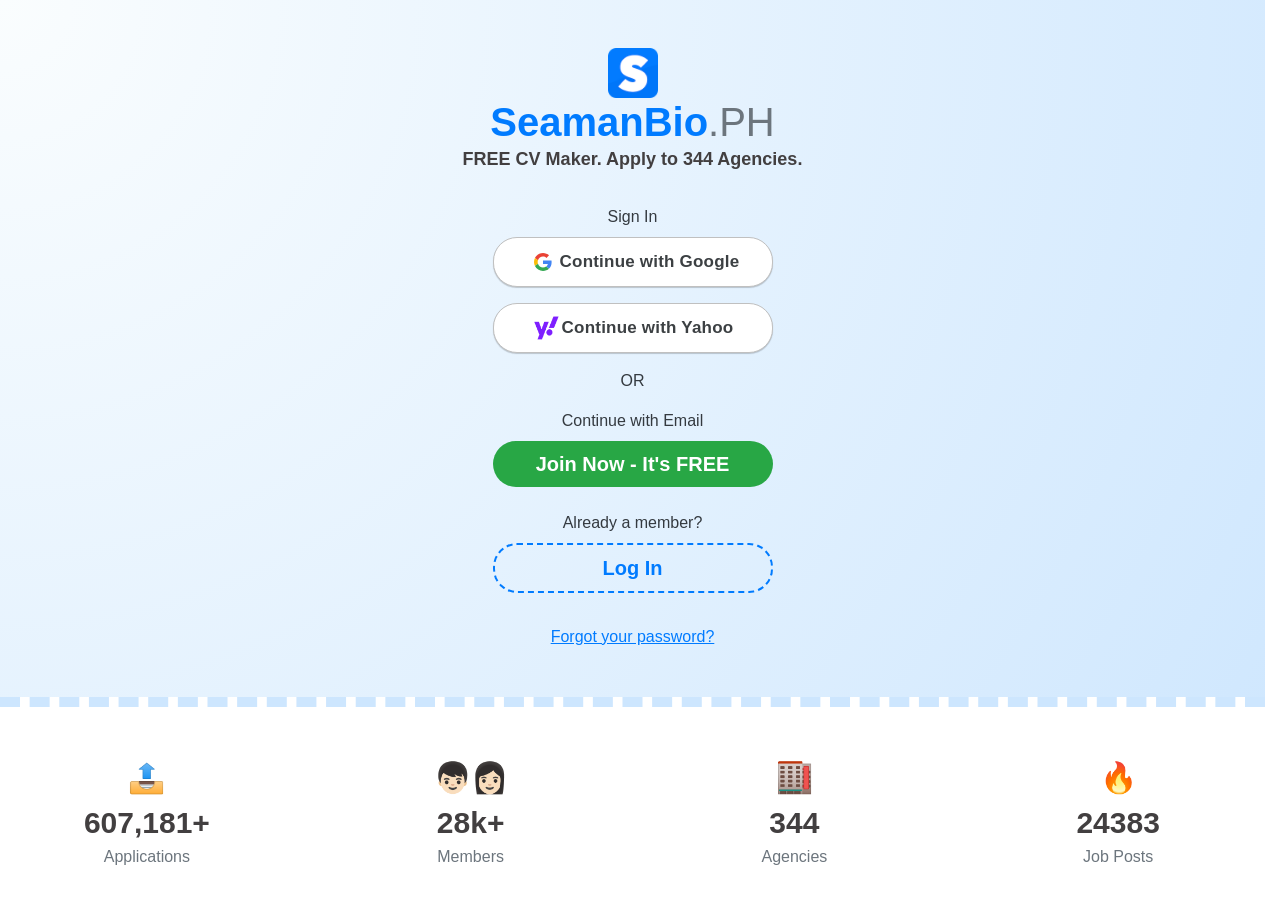 click on "Continue with Google" at bounding box center [650, 262] 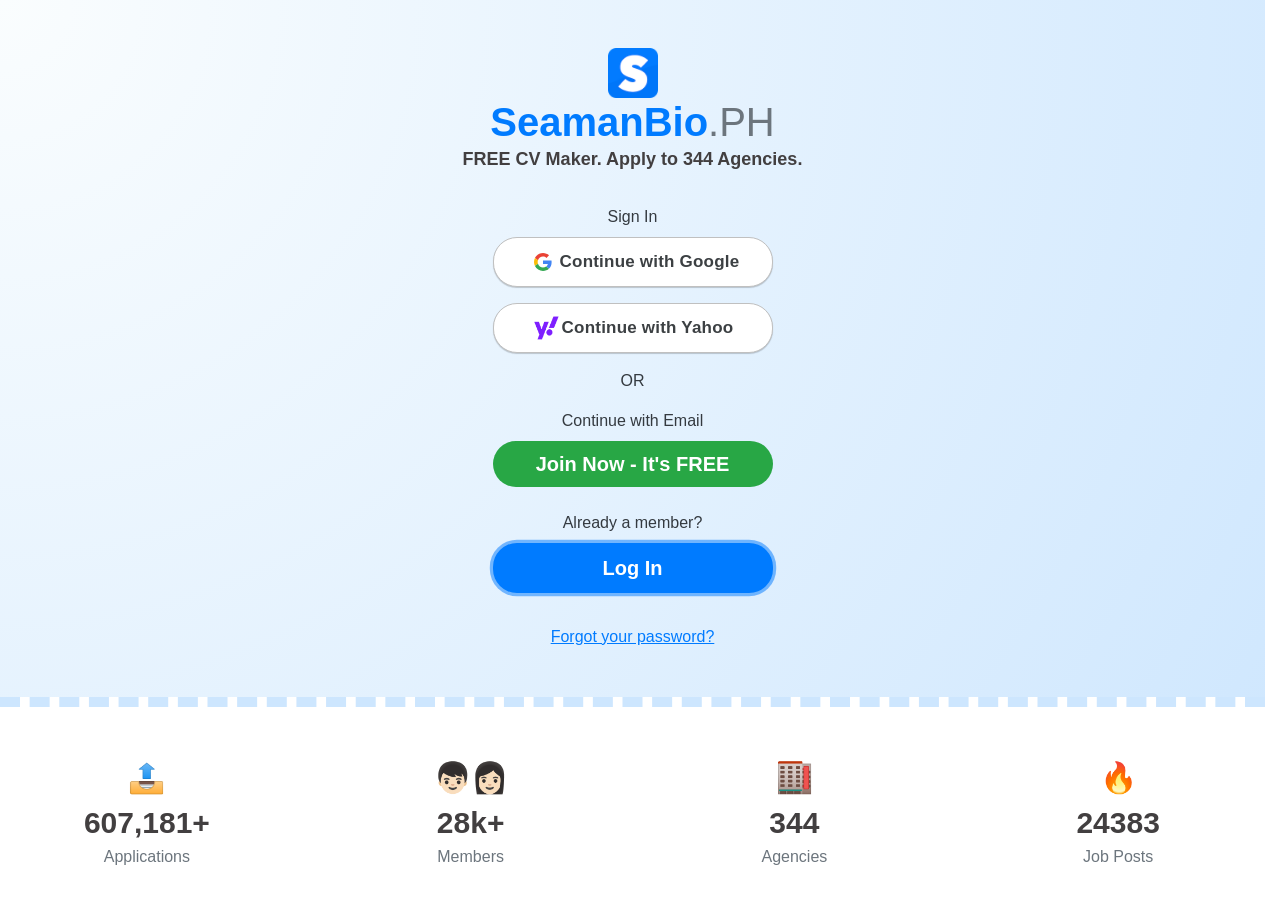 click on "Log In" at bounding box center (633, 568) 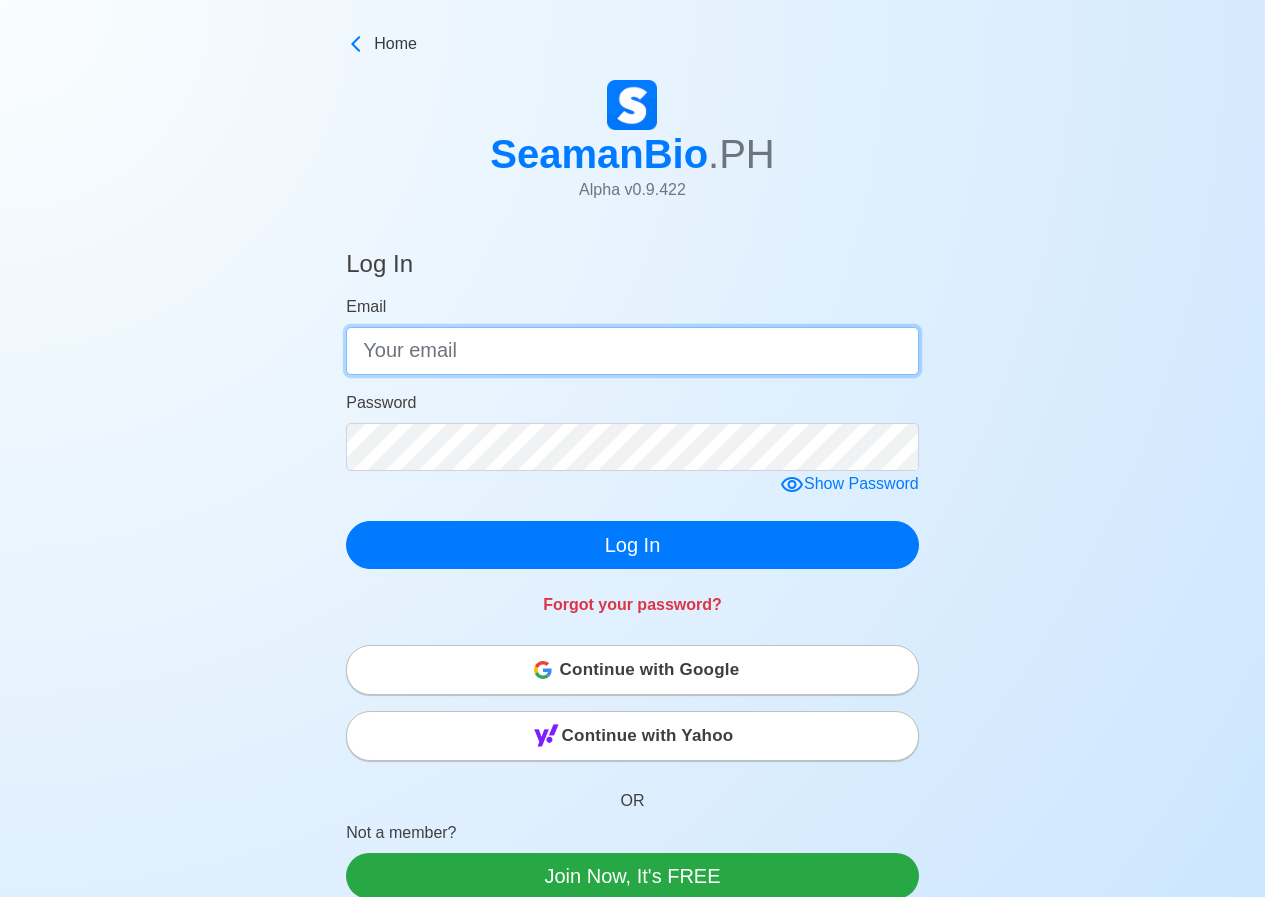 click on "Email" at bounding box center (632, 351) 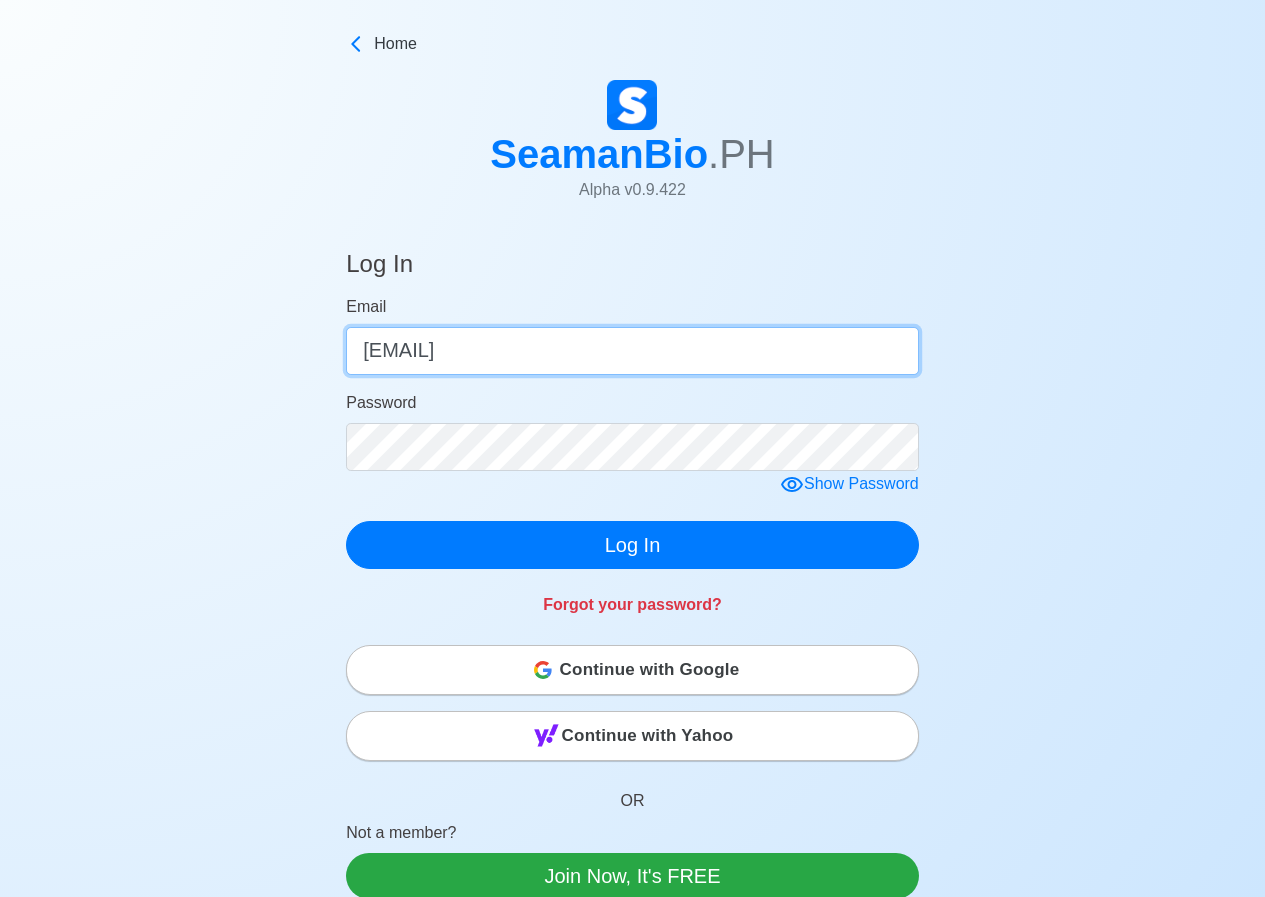 type on "[EMAIL]" 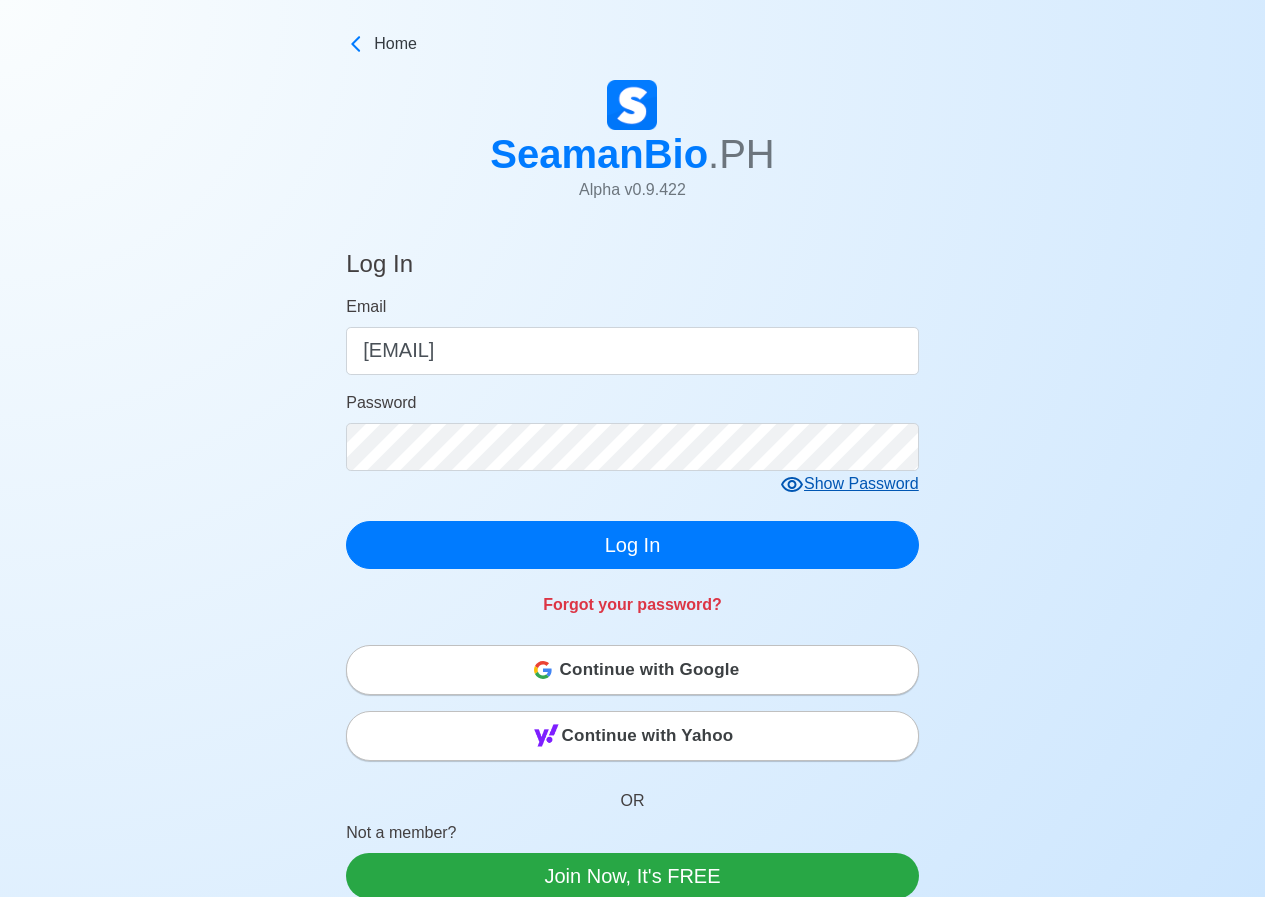 click on "Show Password" at bounding box center [849, 484] 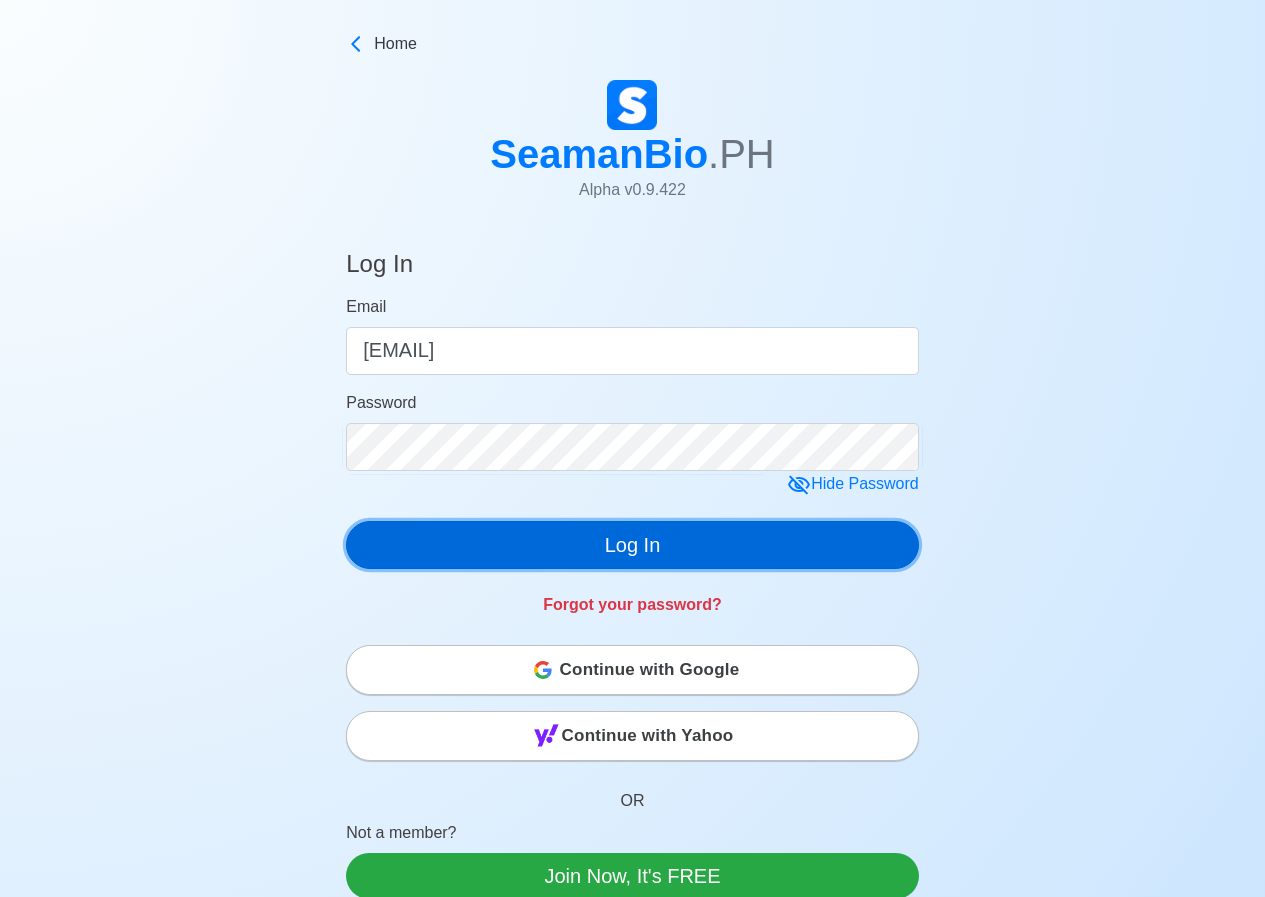 click on "Log In" at bounding box center [632, 545] 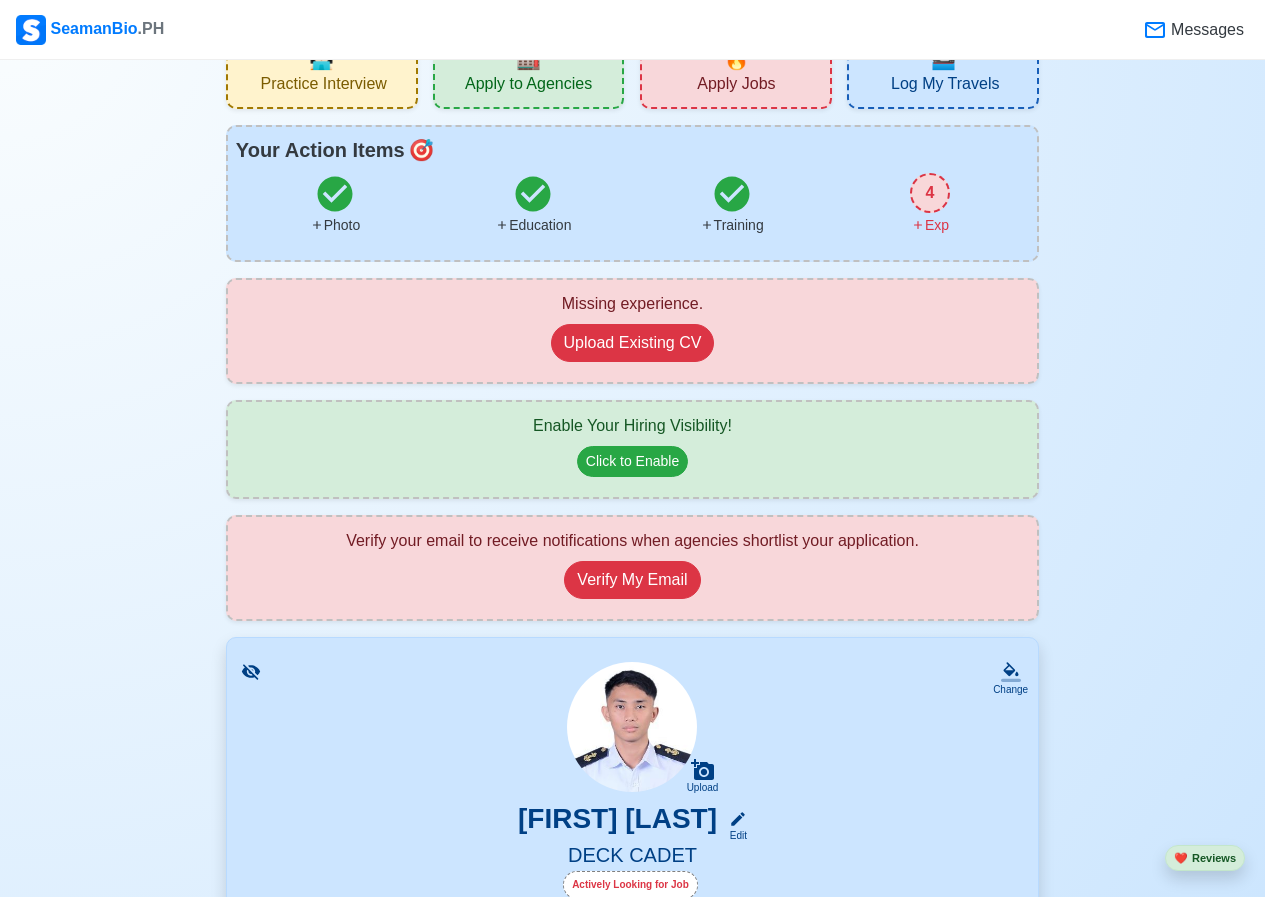 scroll, scrollTop: 100, scrollLeft: 0, axis: vertical 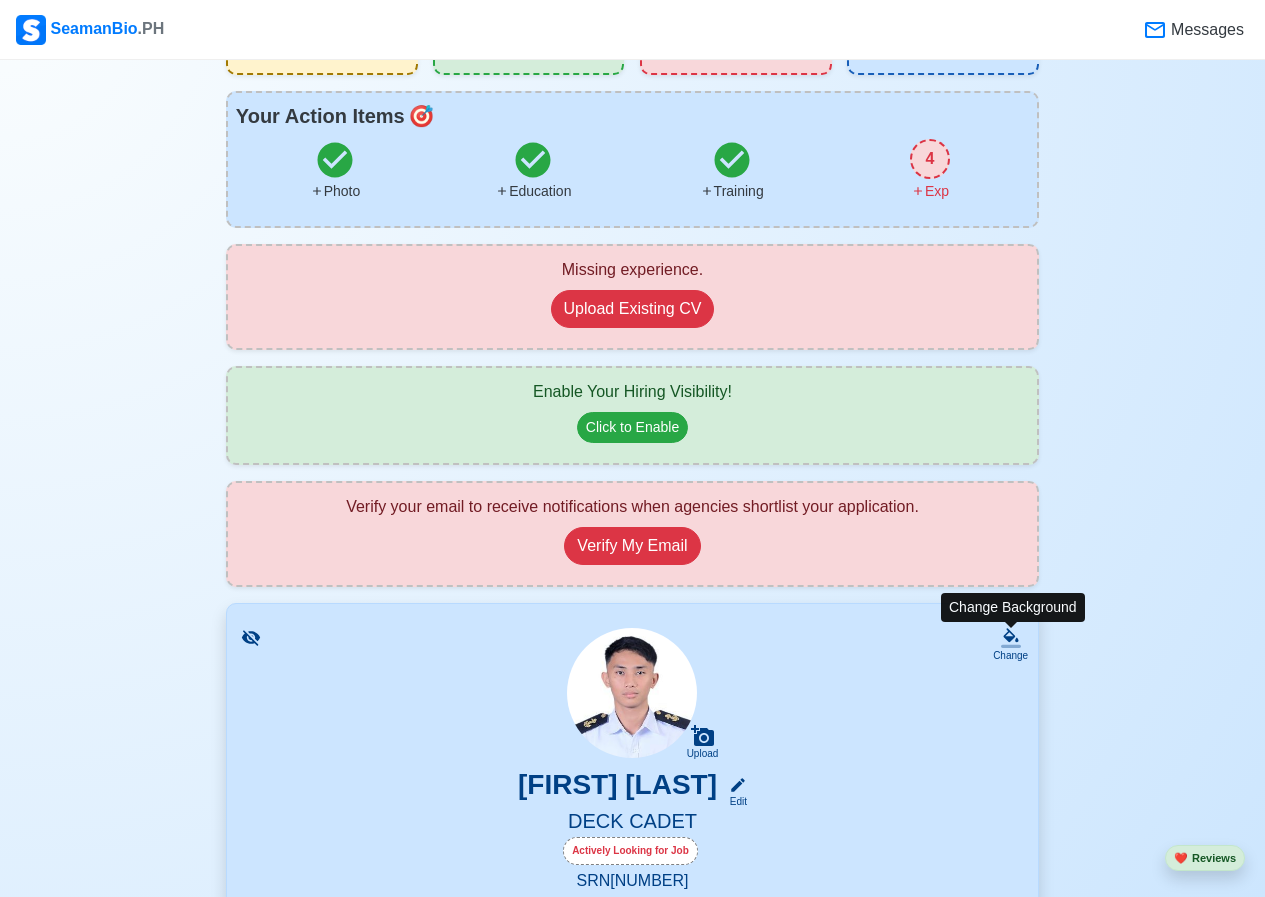 click on "Change" at bounding box center [1010, 655] 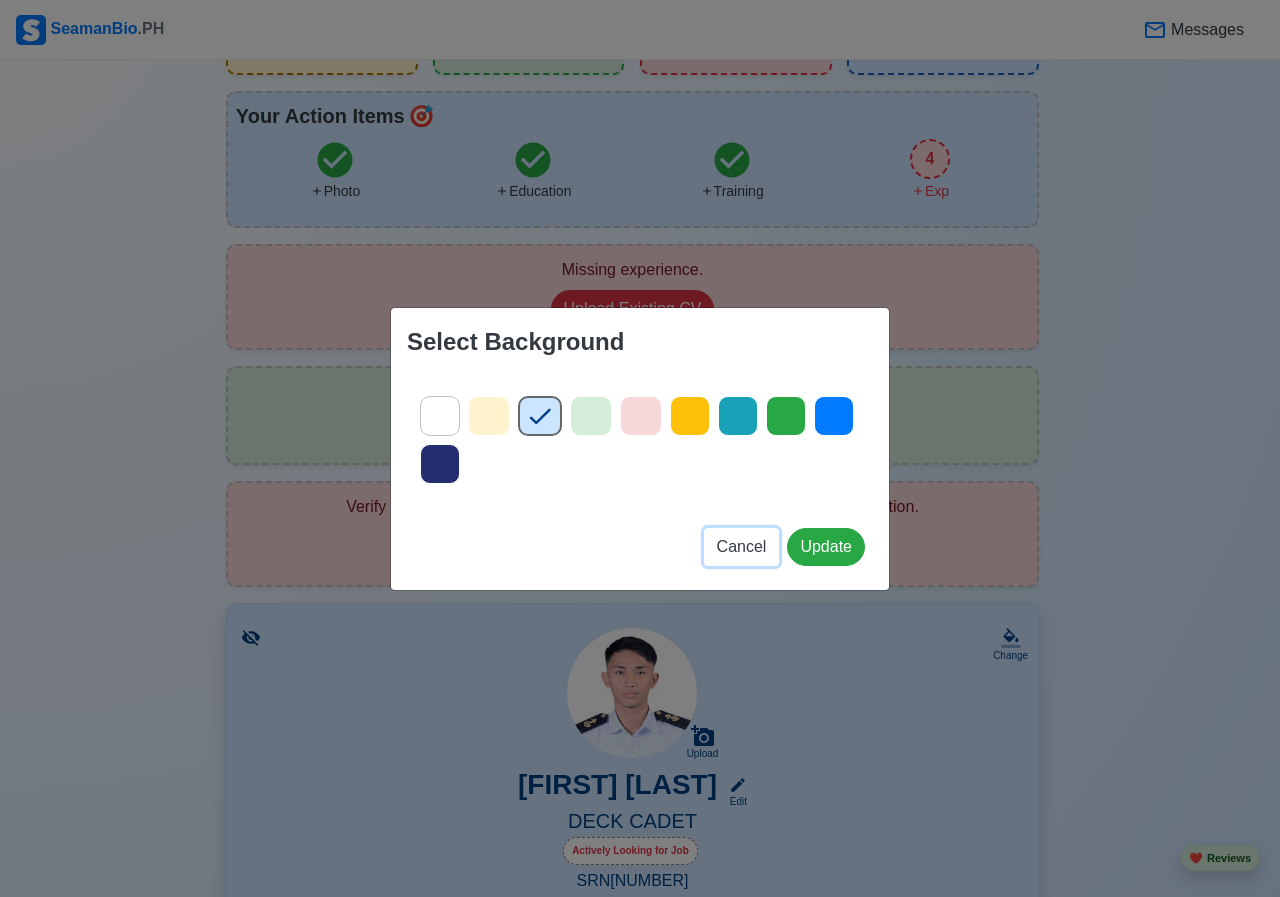 click on "Cancel" at bounding box center [742, 546] 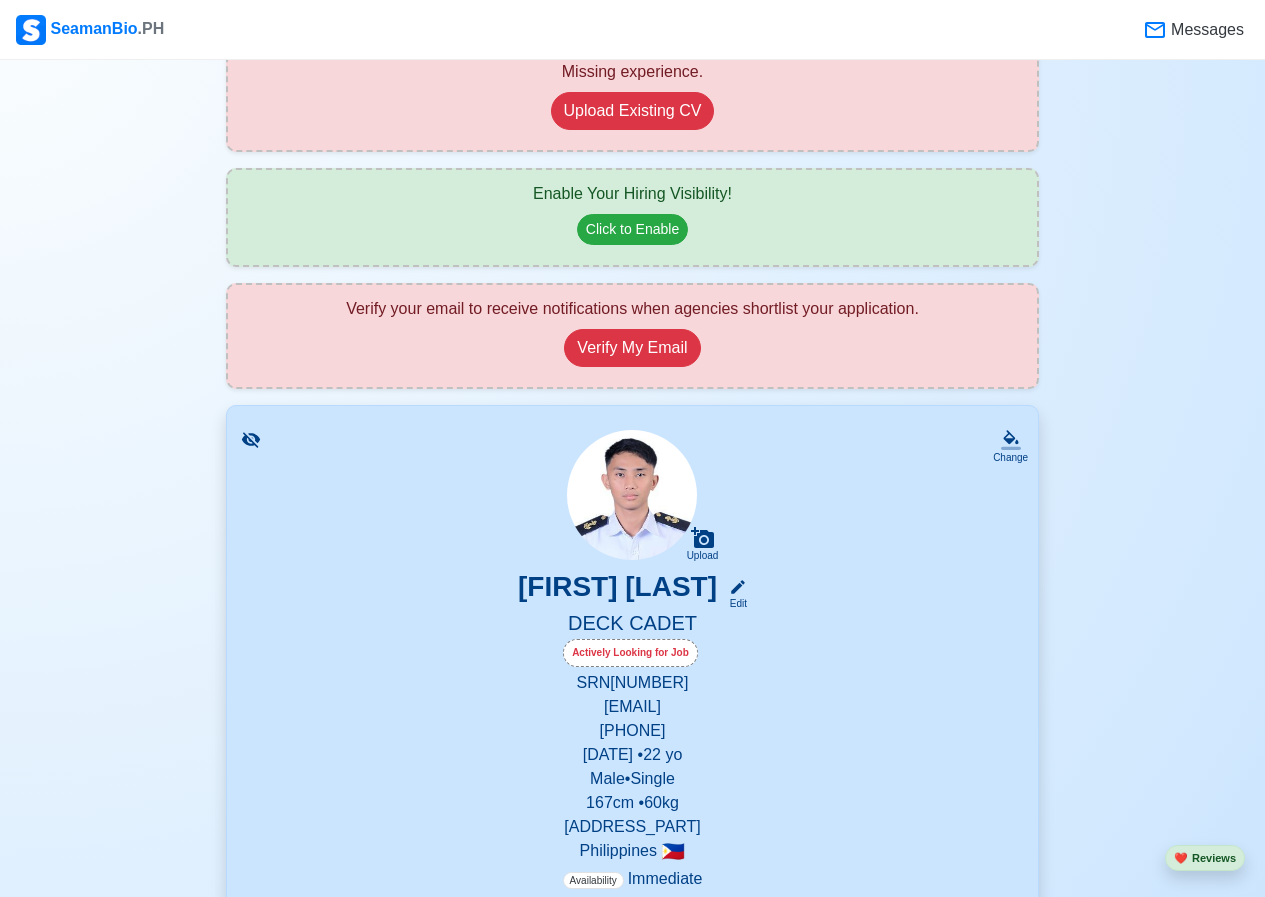 scroll, scrollTop: 300, scrollLeft: 0, axis: vertical 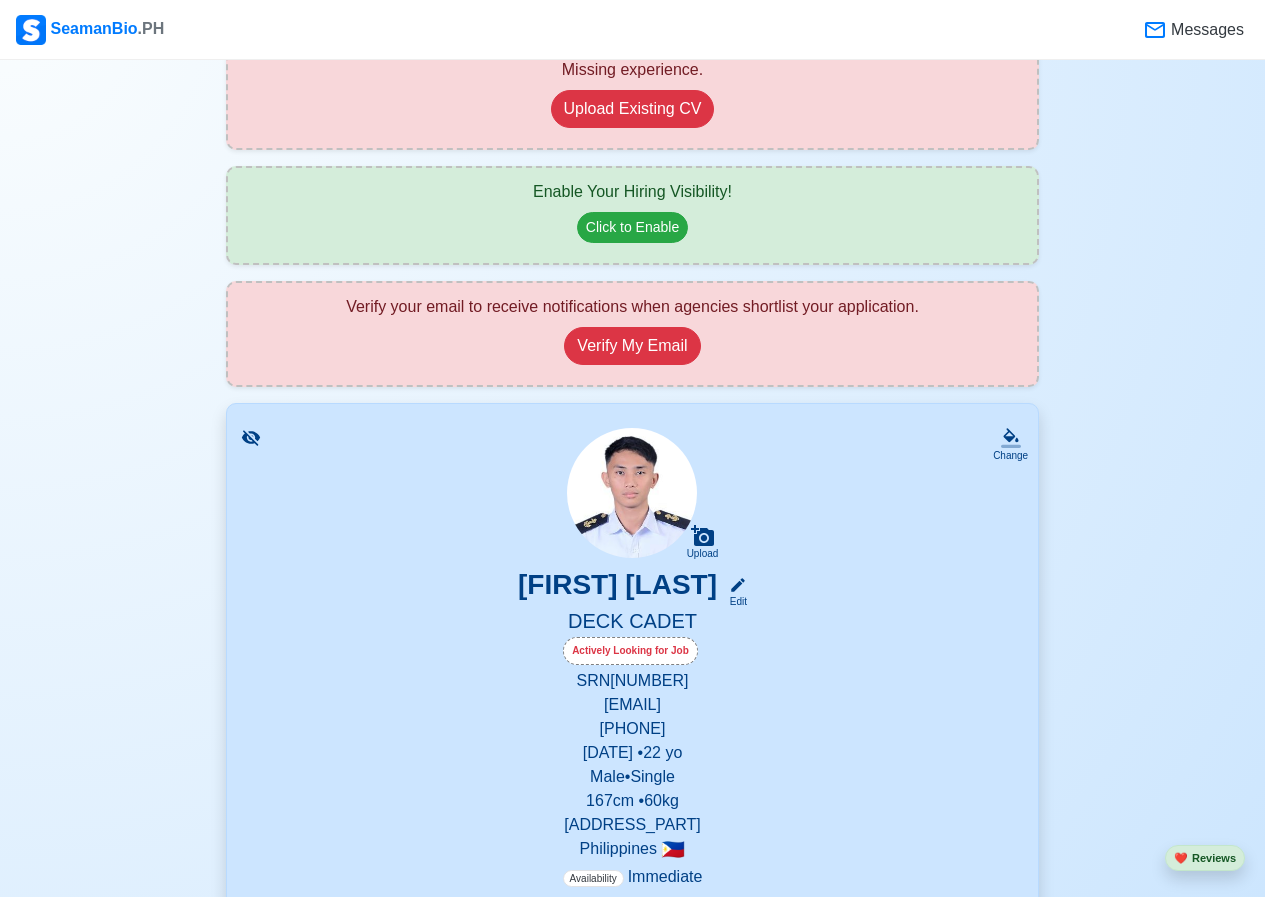 click on "[FIRST] [LAST]" at bounding box center (617, 588) 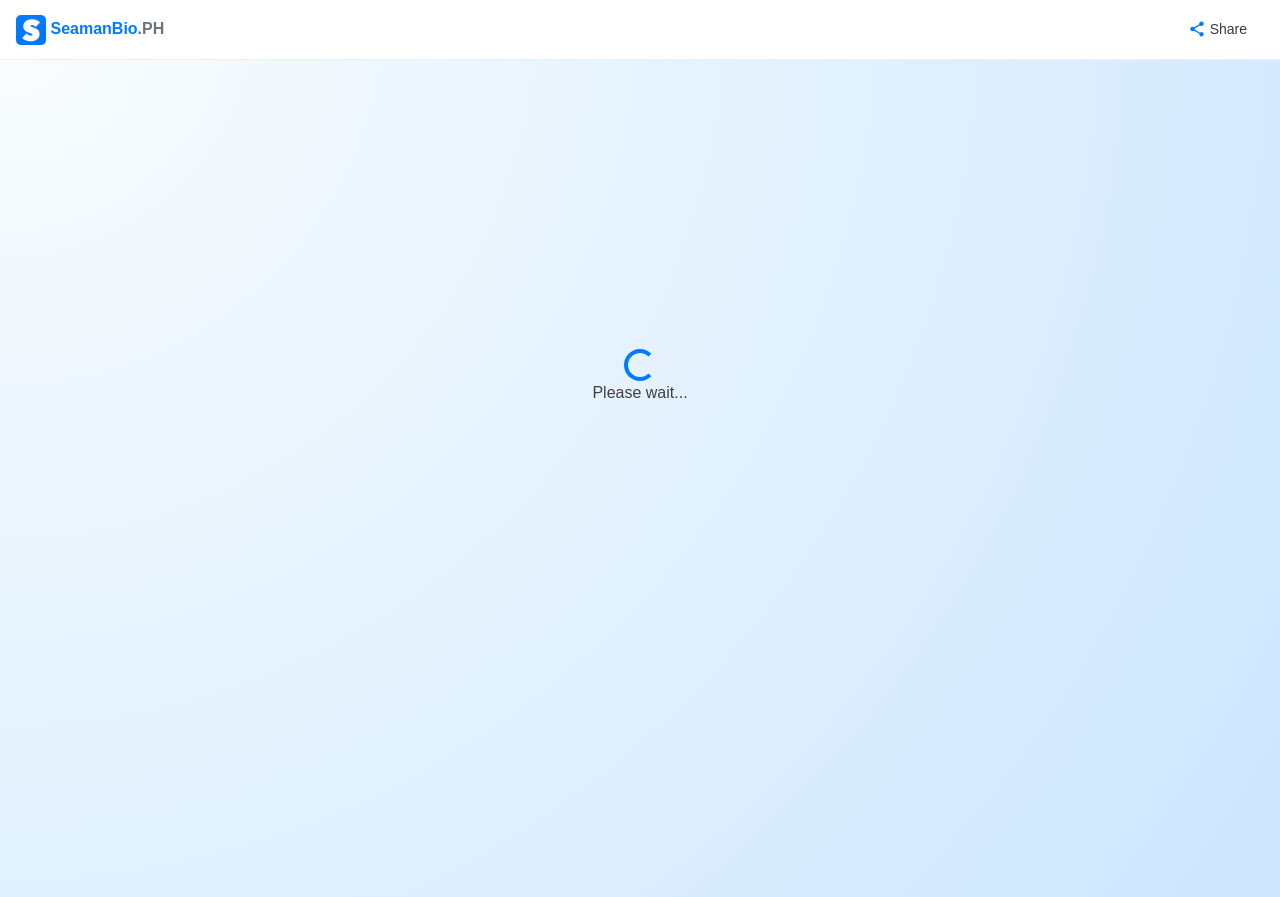 select on "Actively Looking for Job" 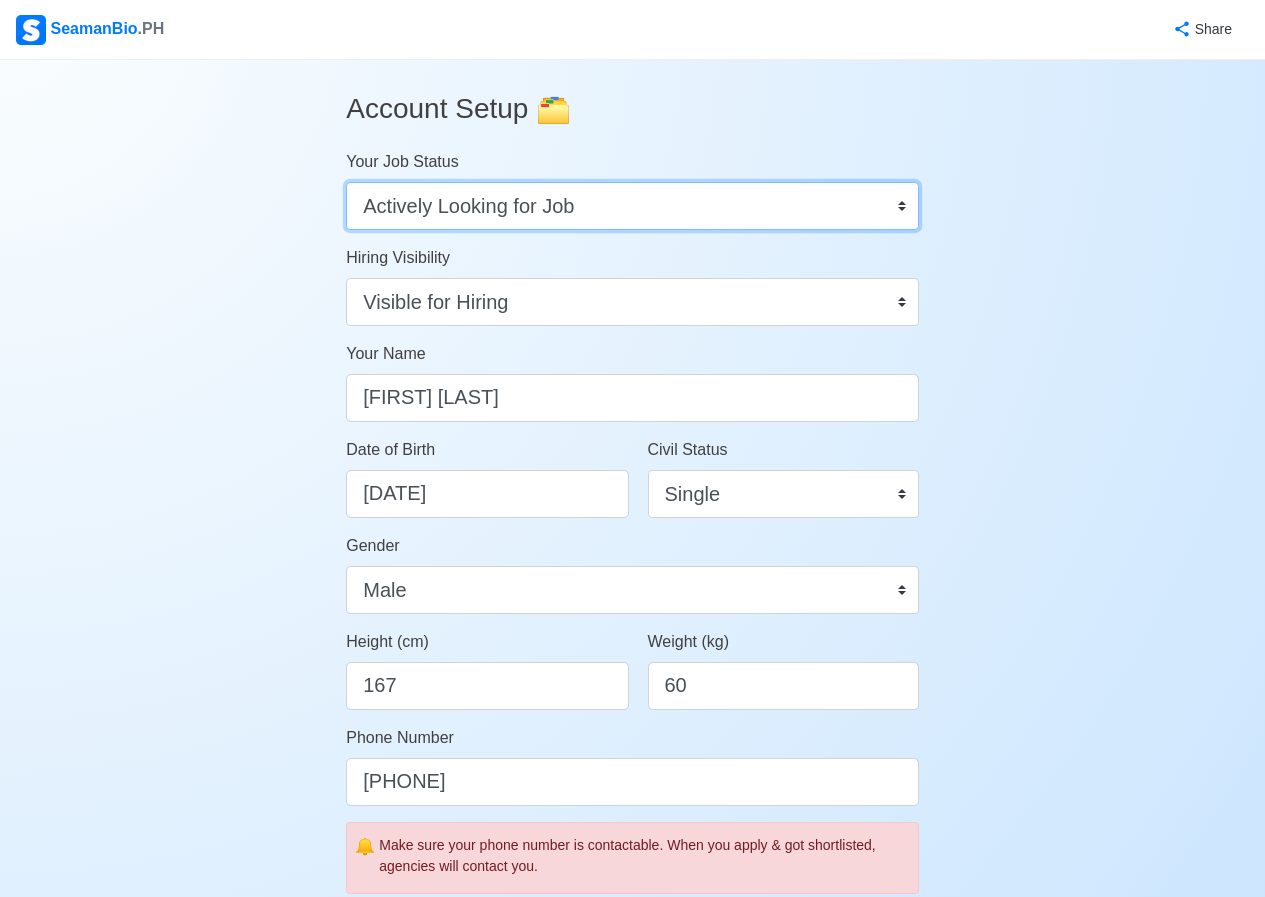 click on "Onboard Actively Looking for Job Not Looking for Job" at bounding box center [632, 206] 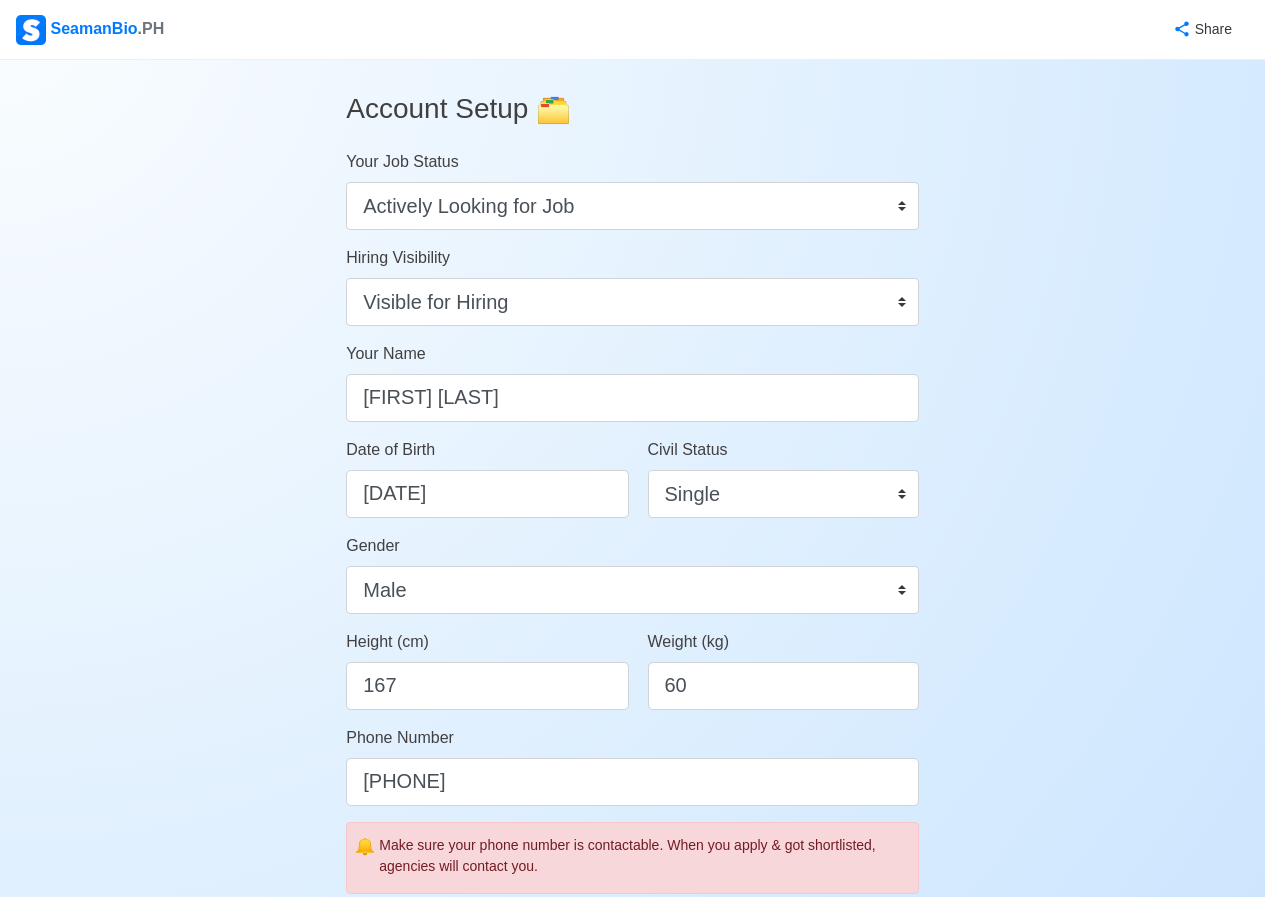 click on "Account Setup 🗂️ Your Job Status Onboard Actively Looking for Job Not Looking for Job Hiring Visibility Visible for Hiring Not Visible for Hiring Your Name [FIRST] [LAST] Date of Birth [DATE] Civil Status Single Married Widowed Separated Gender Male Female Height (cm) [HEIGHT] Weight (kg) [WEIGHT] Phone Number [PHONE] 🔔 Make sure your phone number is contactable. When you apply & got shortlisted, agencies will contact you. Address [ADDRESS_PART] Country Afghanistan Åland Islands Albania Algeria American Samoa Andorra Angola Anguilla Antarctica Antigua and Barbuda Argentina Armenia Aruba Australia Austria Azerbaijan Bahamas Bahrain Bangladesh Barbados Belarus Belgium Belize Benin Bermuda Bhutan Bolivia, Plurinational State of Bonaire, Sint Eustatius and Saba Bosnia and Herzegovina Botswana Bouvet Island Brazil British Indian Ocean Territory Brunei Darussalam Bulgaria Burkina Faso Burundi Cabo Verde Cambodia Cameroon Canada Cayman Islands Central African Republic Chad Chile China Cuba" at bounding box center (632, 972) 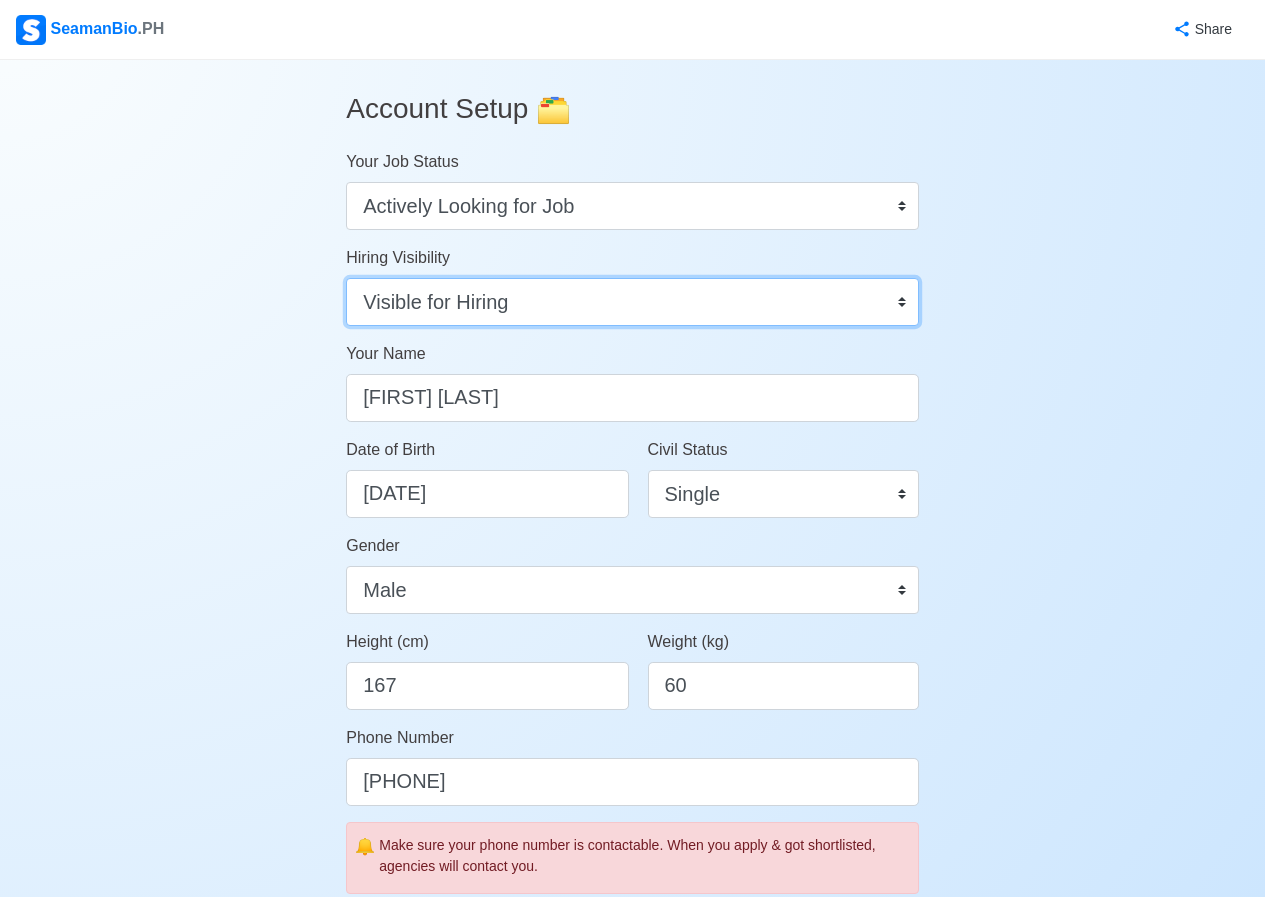 click on "Visible for Hiring Not Visible for Hiring" at bounding box center [632, 302] 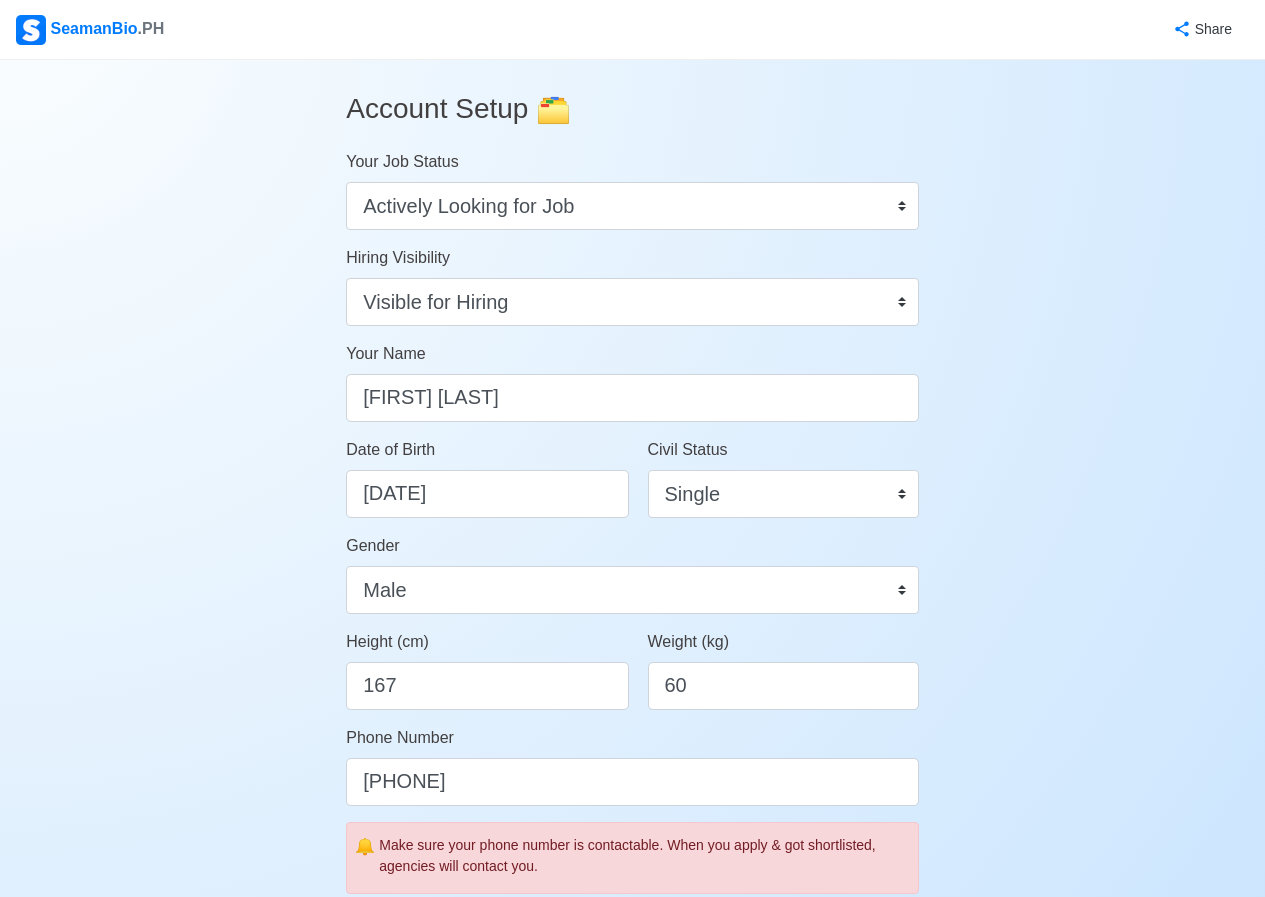 click on "Account Setup 🗂️ Your Job Status Onboard Actively Looking for Job Not Looking for Job Hiring Visibility Visible for Hiring Not Visible for Hiring Your Name [FIRST] [LAST] Date of Birth [DATE] Civil Status Single Married Widowed Separated Gender Male Female Height (cm) [HEIGHT] Weight (kg) [WEIGHT] Phone Number [PHONE] 🔔 Make sure your phone number is contactable. When you apply & got shortlisted, agencies will contact you. Address [ADDRESS_PART] Country Afghanistan Åland Islands Albania Algeria American Samoa Andorra Angola Anguilla Antarctica Antigua and Barbuda Argentina Armenia Aruba Australia Austria Azerbaijan Bahamas Bahrain Bangladesh Barbados Belarus Belgium Belize Benin Bermuda Bhutan Bolivia, Plurinational State of Bonaire, Sint Eustatius and Saba Bosnia and Herzegovina Botswana Bouvet Island Brazil British Indian Ocean Territory Brunei Darussalam Bulgaria Burkina Faso Burundi Cabo Verde Cambodia Cameroon Canada Cayman Islands Central African Republic Chad Chile China Cuba" at bounding box center (632, 972) 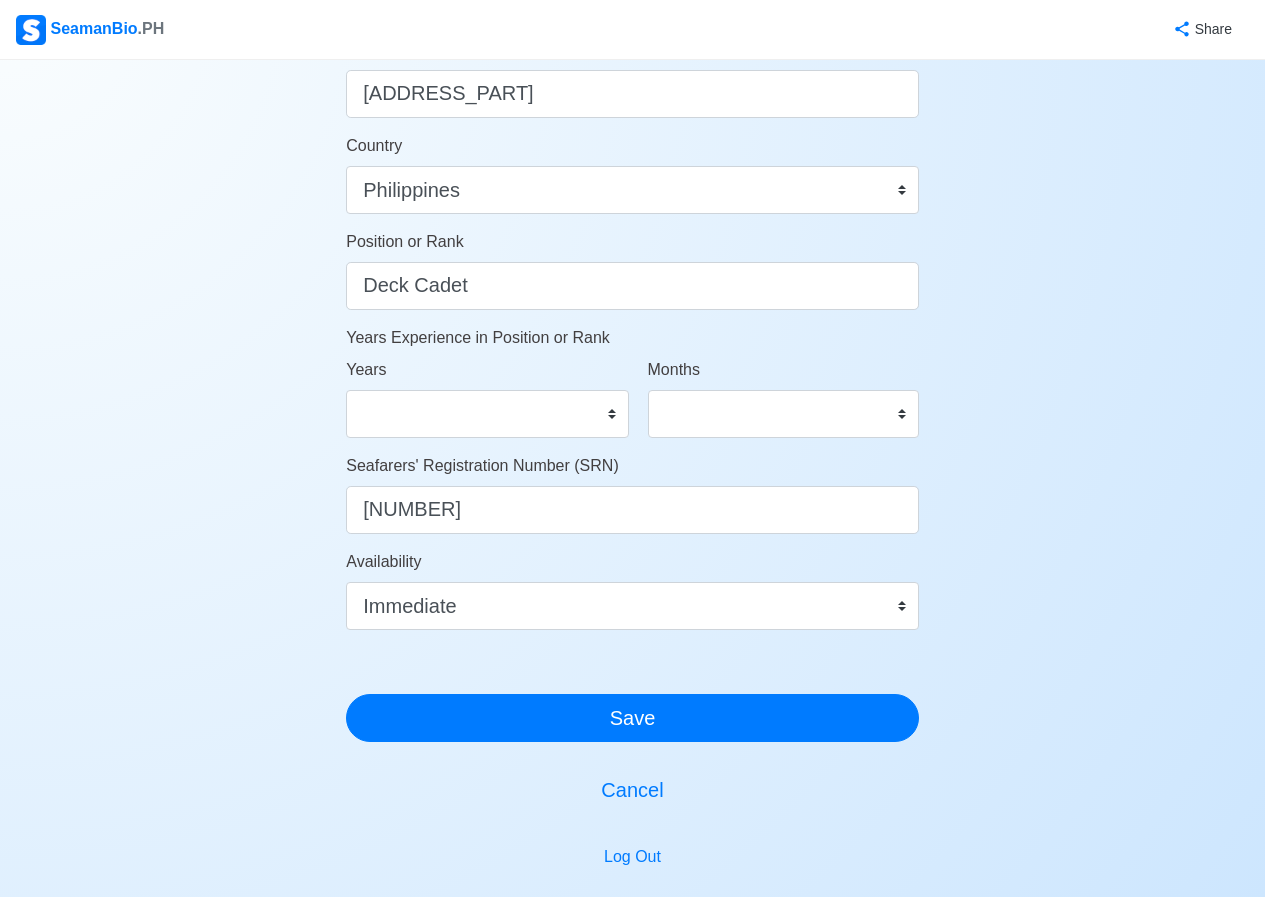 scroll, scrollTop: 900, scrollLeft: 0, axis: vertical 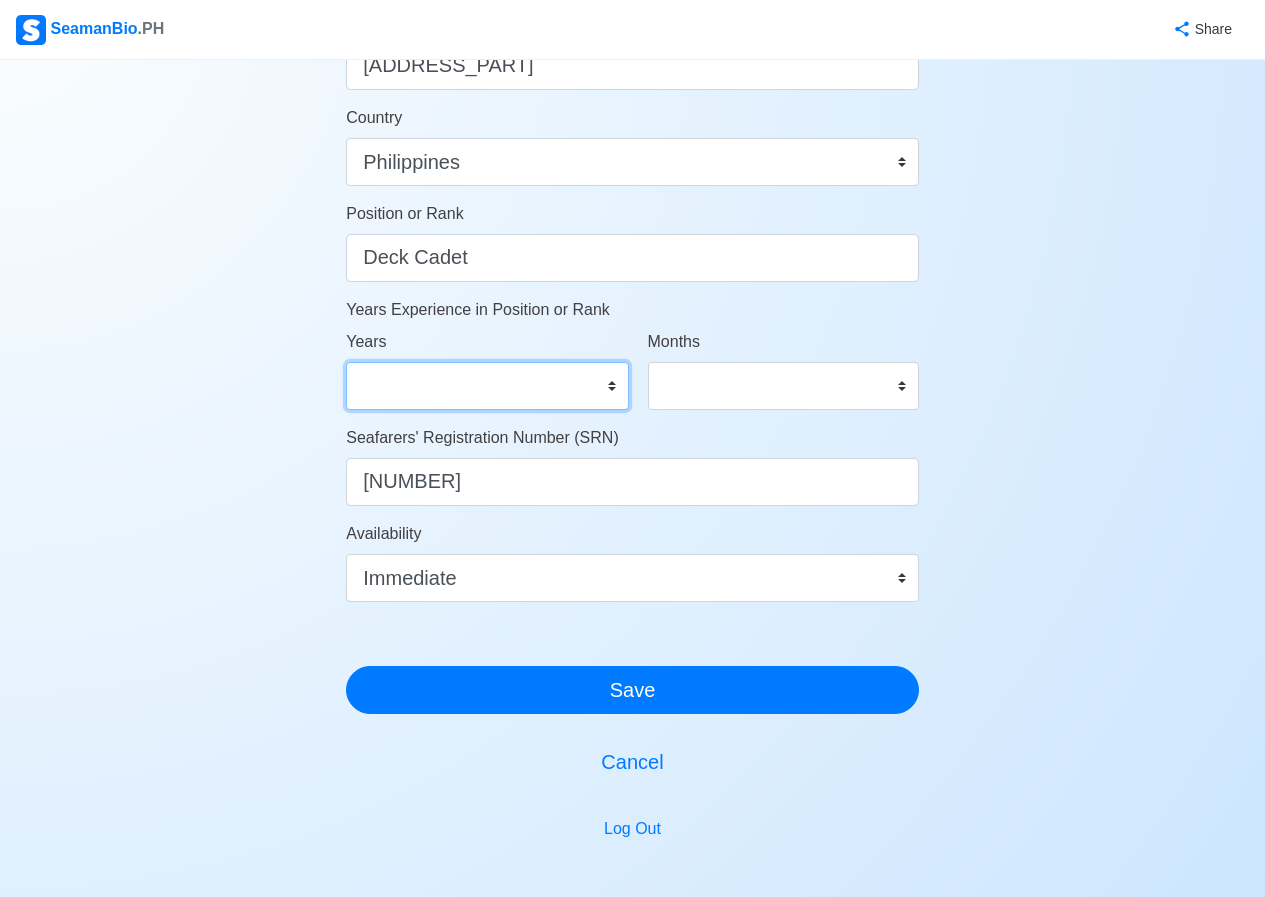 click on "0 1 2 3 4 5 6 7 8 9 10 11 12 13 14 15 16 17 18 19 20 21 22 23 24 25 26 27 28 29 30 31 32 33 34 35 36 37 38 39 40 41 42 43 44 45 46 47 48 49 50" at bounding box center [487, 386] 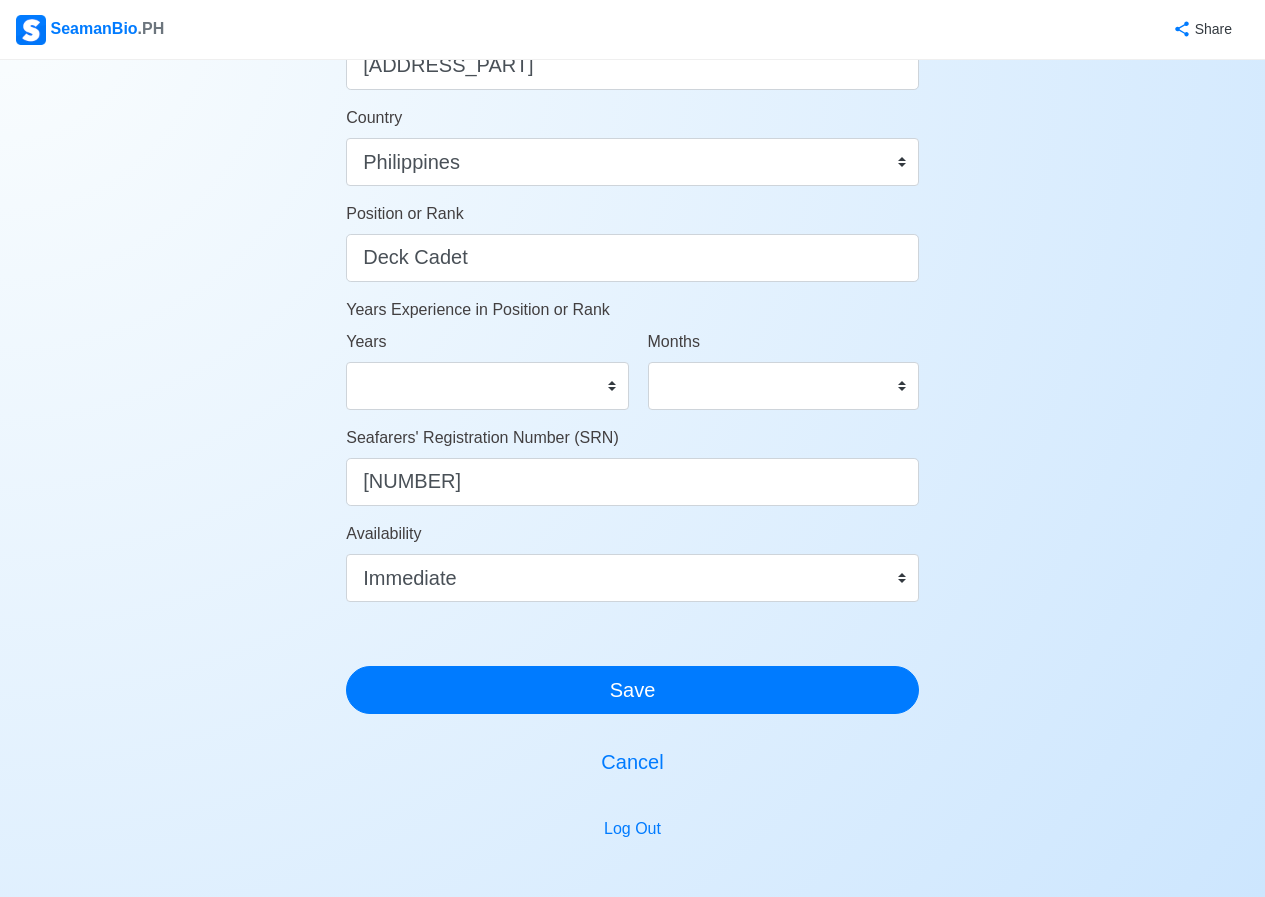 click on "Account Setup 🗂️ Your Job Status Onboard Actively Looking for Job Not Looking for Job Hiring Visibility Visible for Hiring Not Visible for Hiring Your Name [FIRST] [LAST] Date of Birth [DATE] Civil Status Single Married Widowed Separated Gender Male Female Height (cm) [HEIGHT] Weight (kg) [WEIGHT] Phone Number [PHONE] 🔔 Make sure your phone number is contactable. When you apply & got shortlisted, agencies will contact you. Address [ADDRESS_PART] Country Afghanistan Åland Islands Albania Algeria American Samoa Andorra Angola Anguilla Antarctica Antigua and Barbuda Argentina Armenia Aruba Australia Austria Azerbaijan Bahamas Bahrain Bangladesh Barbados Belarus Belgium Belize Benin Bermuda Bhutan Bolivia, Plurinational State of Bonaire, Sint Eustatius and Saba Bosnia and Herzegovina Botswana Bouvet Island Brazil British Indian Ocean Territory Brunei Darussalam Bulgaria Burkina Faso Burundi Cabo Verde Cambodia Cameroon Canada Cayman Islands Central African Republic Chad Chile China Cuba" at bounding box center (632, 72) 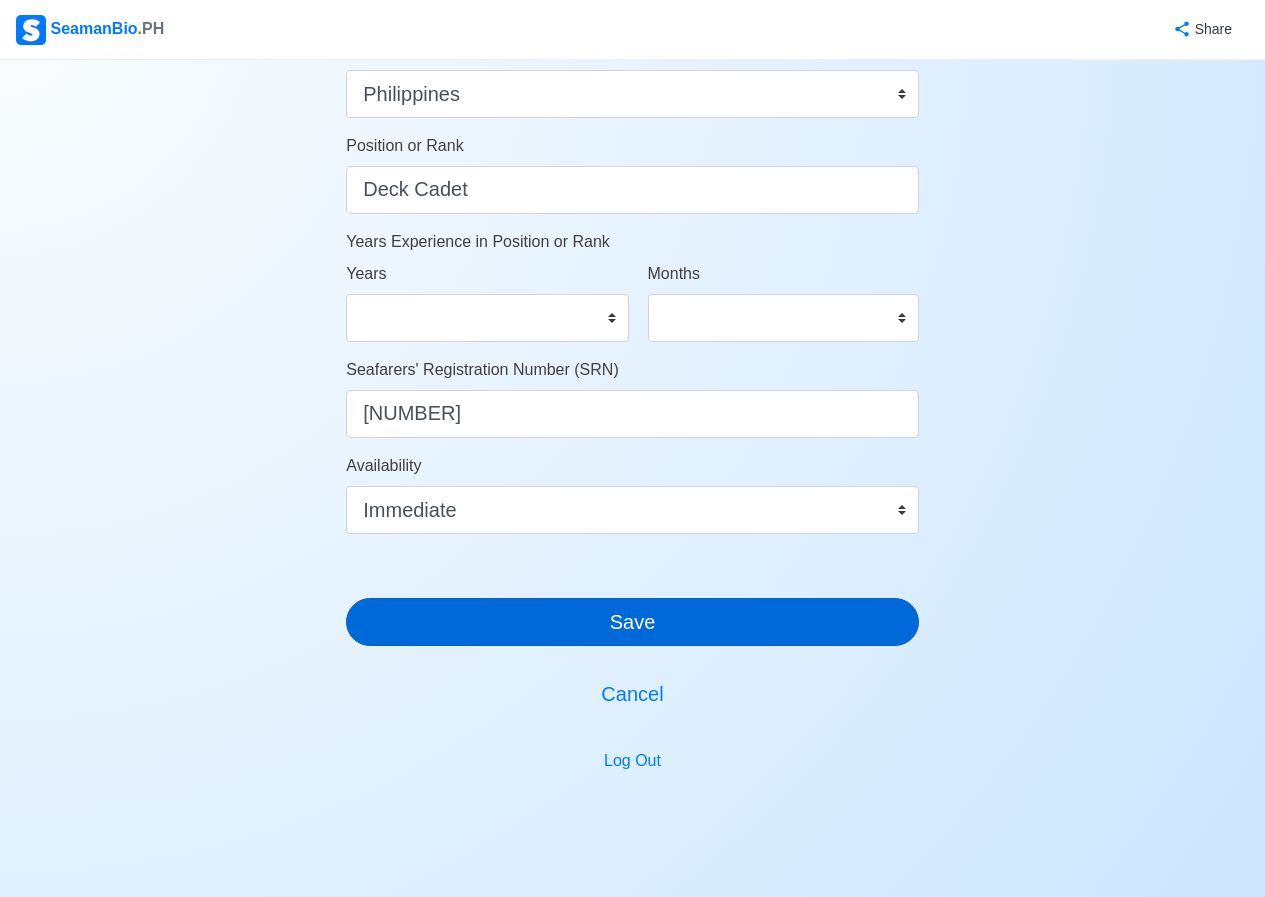 scroll, scrollTop: 1035, scrollLeft: 0, axis: vertical 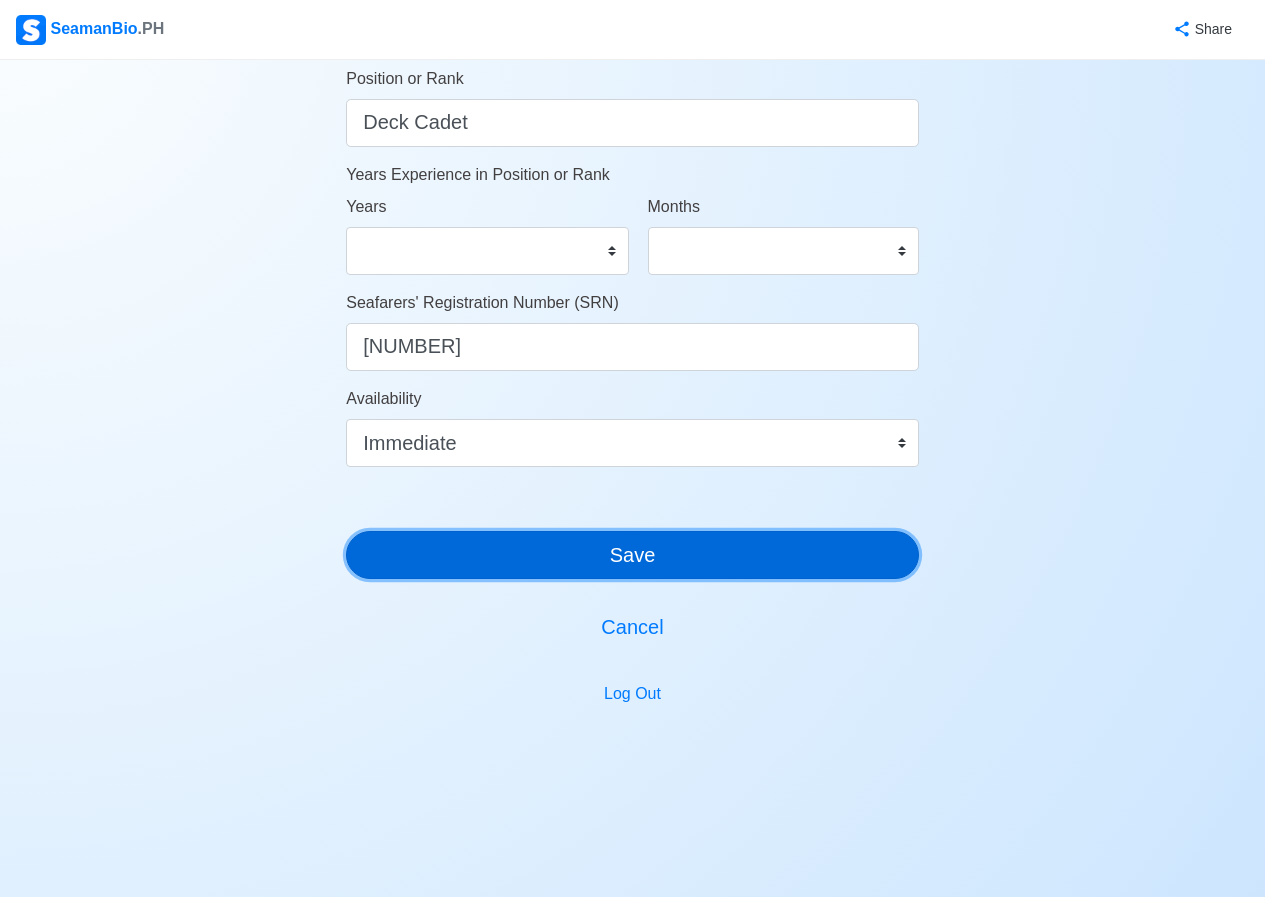 click on "Save" at bounding box center [632, 555] 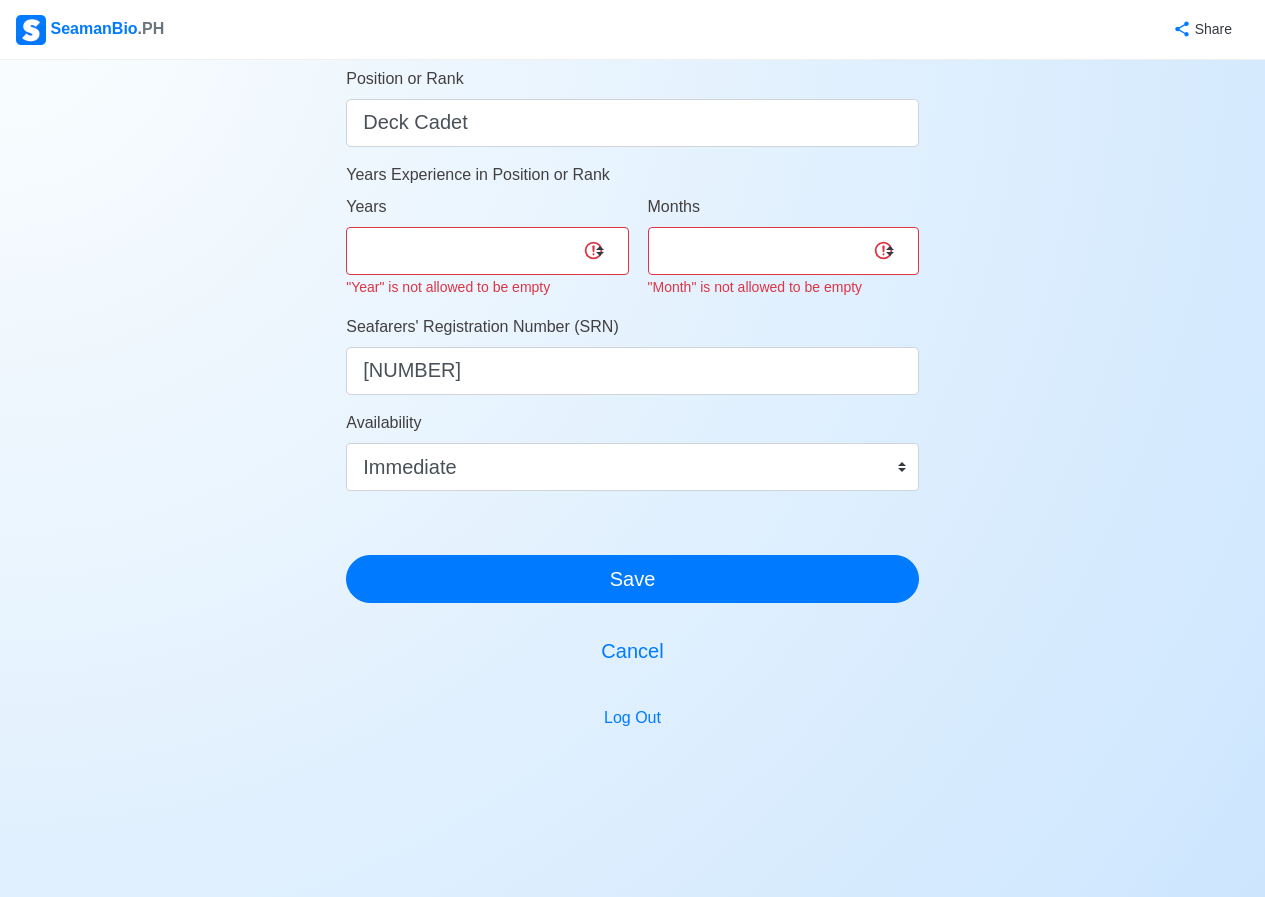 click on "Account Setup 🗂️ Your Job Status Onboard Actively Looking for Job Not Looking for Job Hiring Visibility Visible for Hiring Not Visible for Hiring Your Name [FIRST] [LAST] Date of Birth [DATE] Civil Status Single Married Widowed Separated Gender Male Female Height (cm) [HEIGHT] Weight (kg) [WEIGHT] Phone Number [PHONE] 🔔 Make sure your phone number is contactable. When you apply & got shortlisted, agencies will contact you. Address [ADDRESS_PART] Country Afghanistan Åland Islands Albania Algeria American Samoa Andorra Angola Anguilla Antarctica Antigua and Barbuda Argentina Armenia Aruba Australia Austria Azerbaijan Bahamas Bahrain Bangladesh Barbados Belarus Belgium Belize Benin Bermuda Bhutan Bolivia, Plurinational State of Bonaire, Sint Eustatius and Saba Bosnia and Herzegovina Botswana Bouvet Island Brazil British Indian Ocean Territory Brunei Darussalam Bulgaria Burkina Faso Burundi Cabo Verde Cambodia Cameroon Canada Cayman Islands Central African Republic Chad Chile China Cuba" at bounding box center (632, -51) 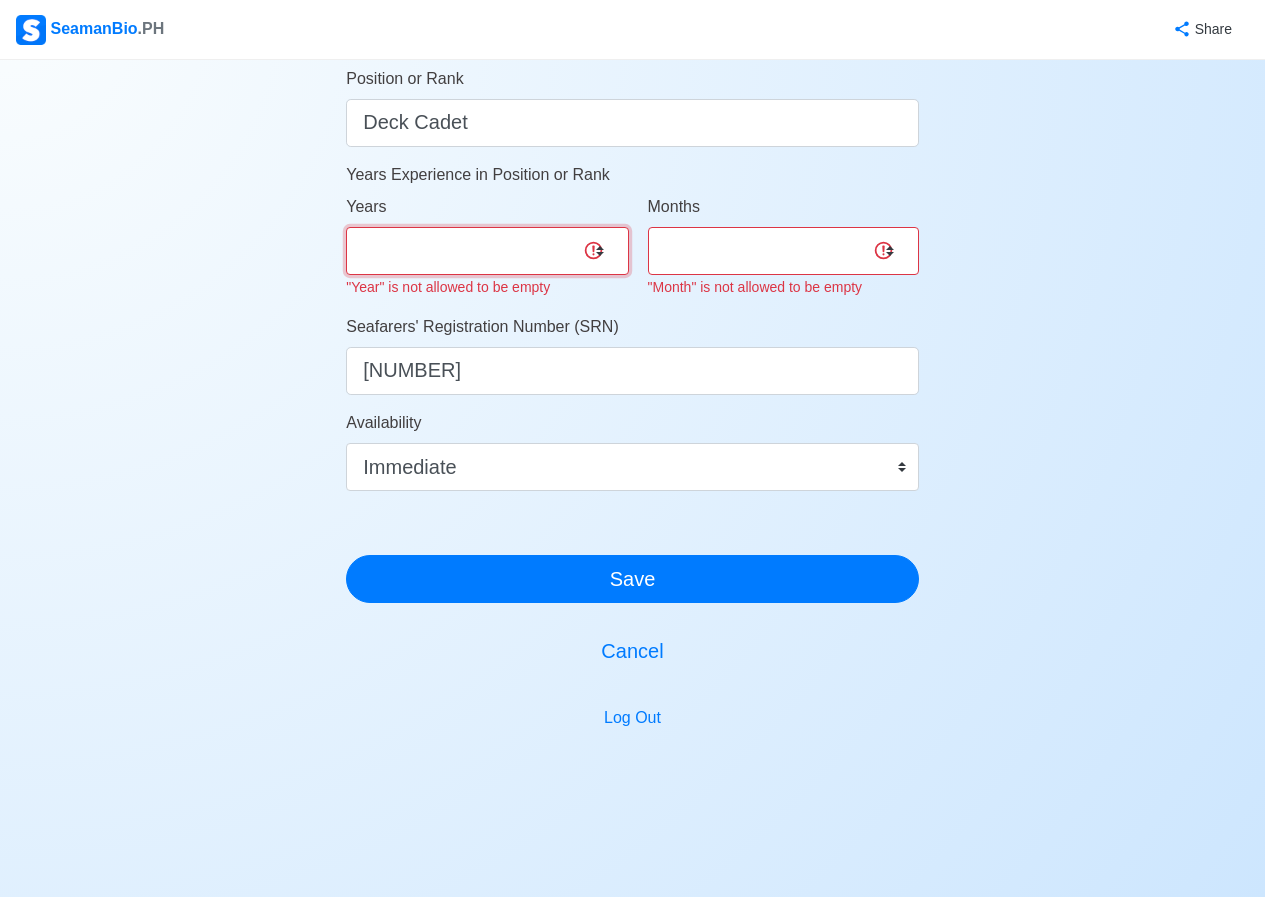 click on "0 1 2 3 4 5 6 7 8 9 10 11 12 13 14 15 16 17 18 19 20 21 22 23 24 25 26 27 28 29 30 31 32 33 34 35 36 37 38 39 40 41 42 43 44 45 46 47 48 49 50" at bounding box center [487, 251] 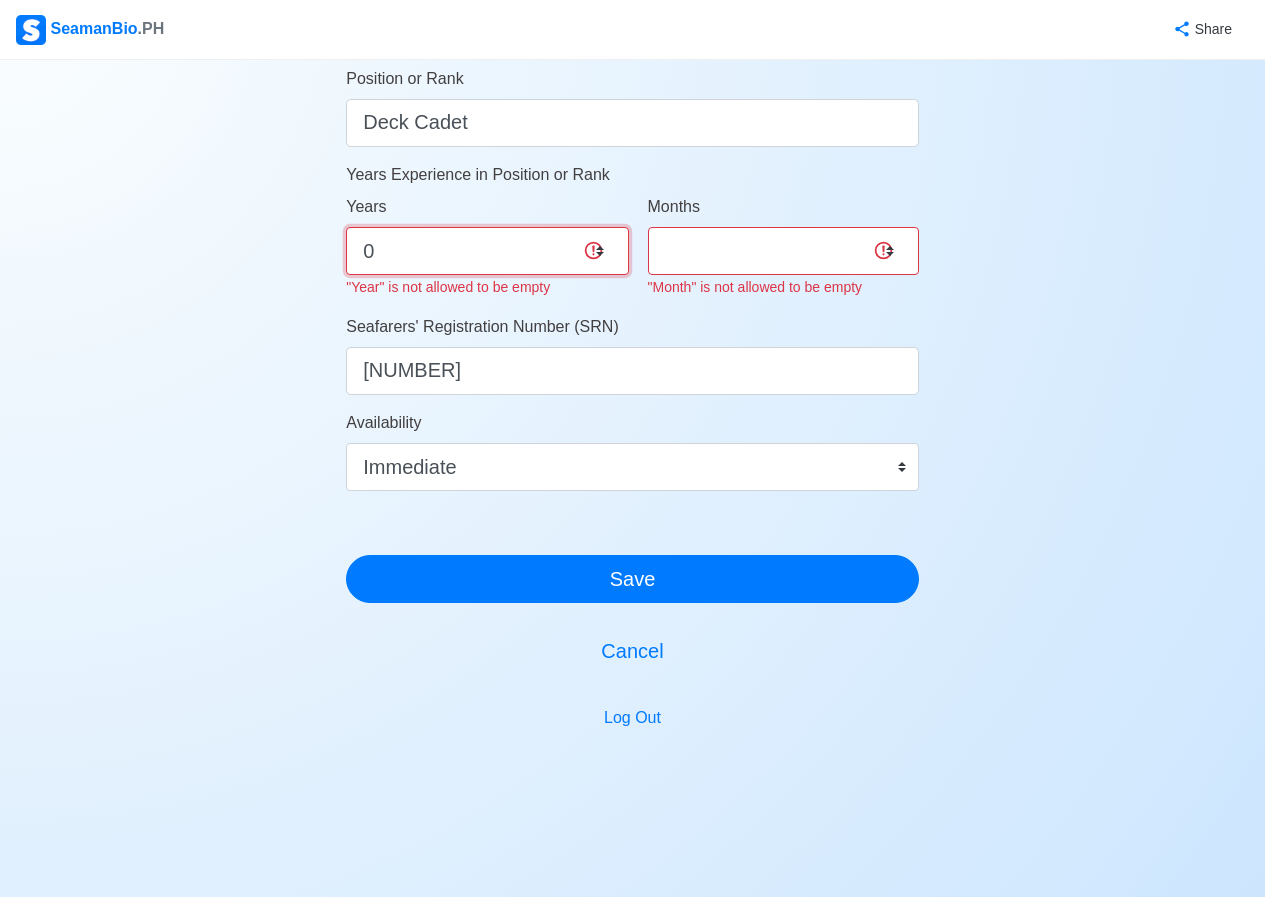 click on "0 1 2 3 4 5 6 7 8 9 10 11 12 13 14 15 16 17 18 19 20 21 22 23 24 25 26 27 28 29 30 31 32 33 34 35 36 37 38 39 40 41 42 43 44 45 46 47 48 49 50" at bounding box center (487, 251) 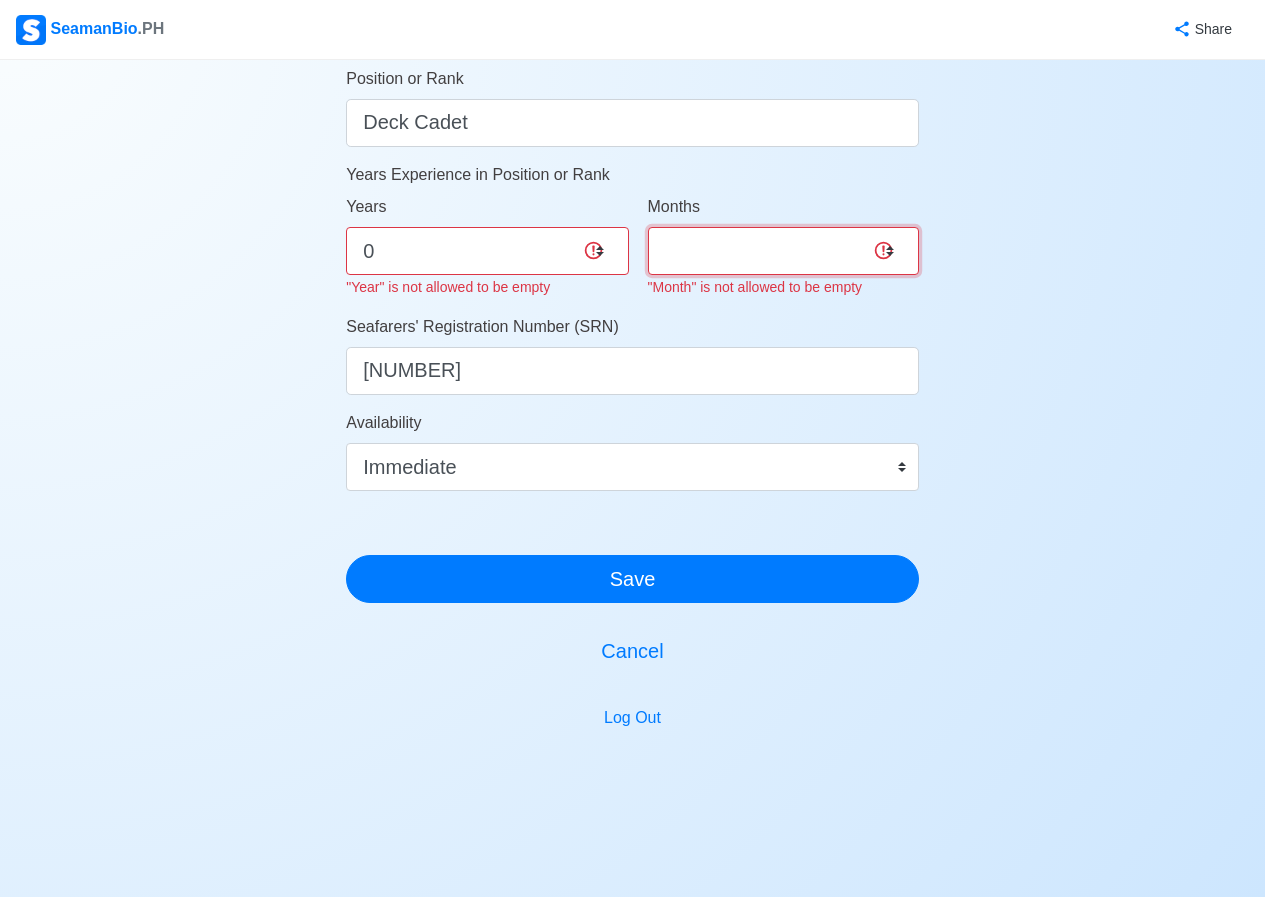 click on "0 1 2 3 4 5 6 7 8 9 10 11" at bounding box center (783, 251) 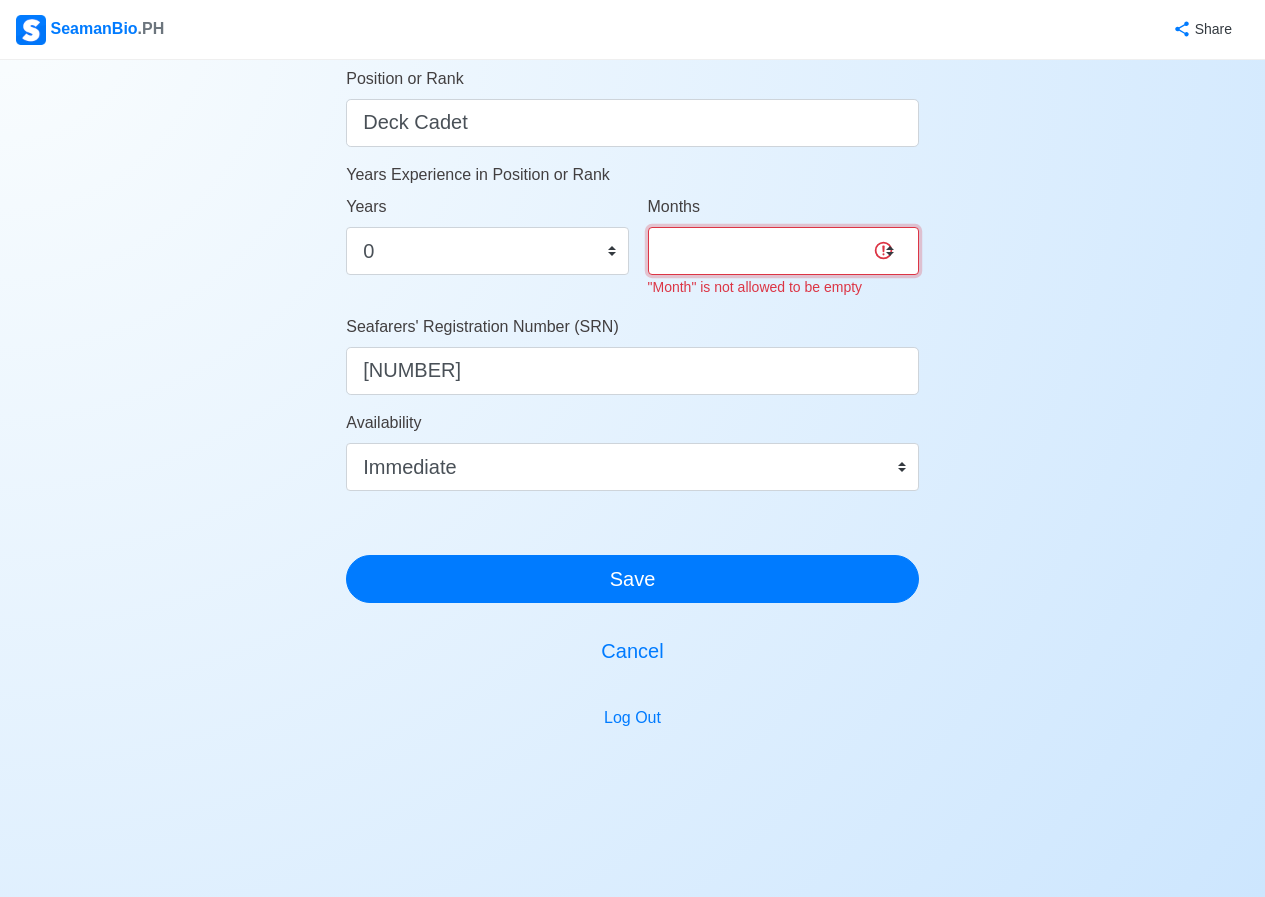 select on "0" 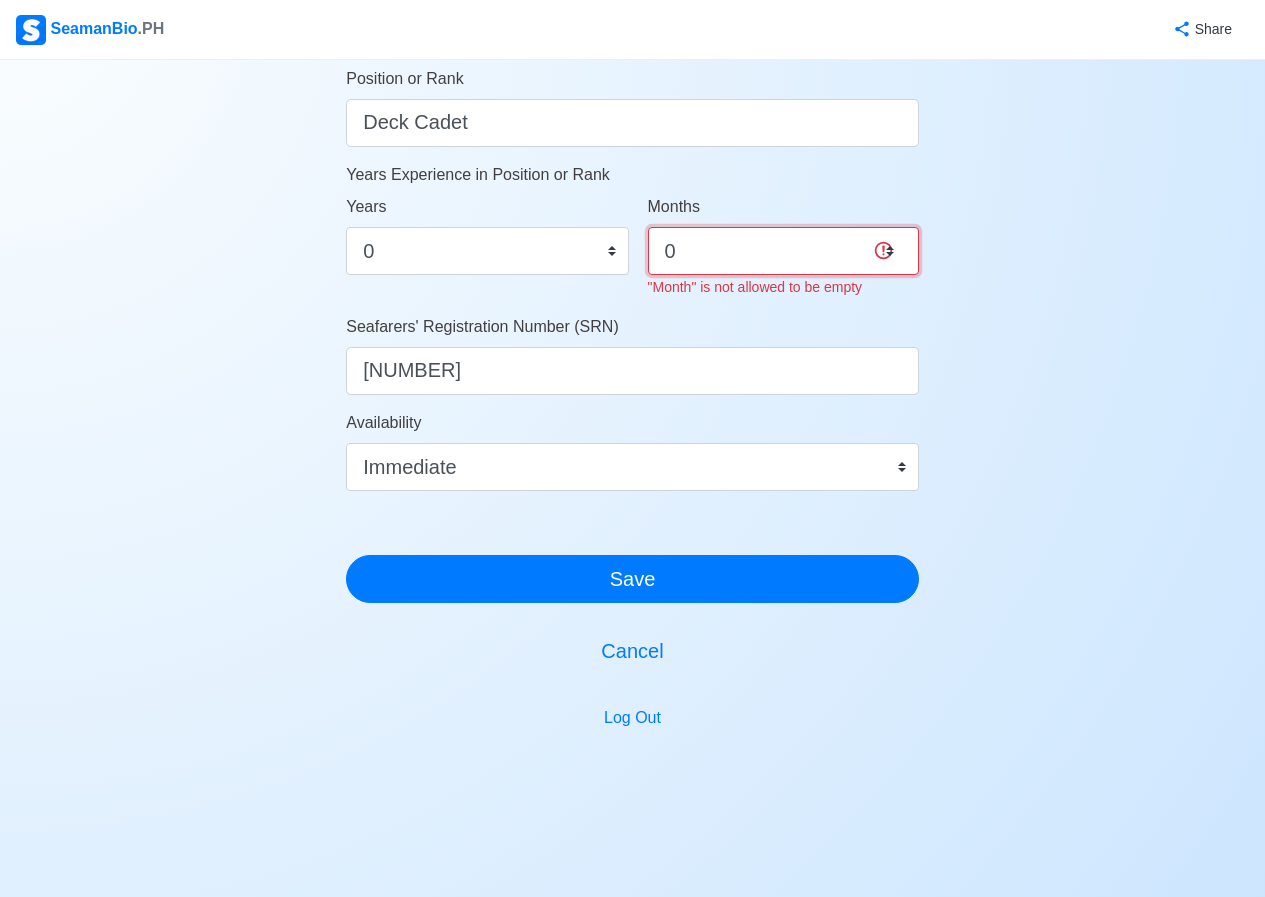 click on "0 1 2 3 4 5 6 7 8 9 10 11" at bounding box center (783, 251) 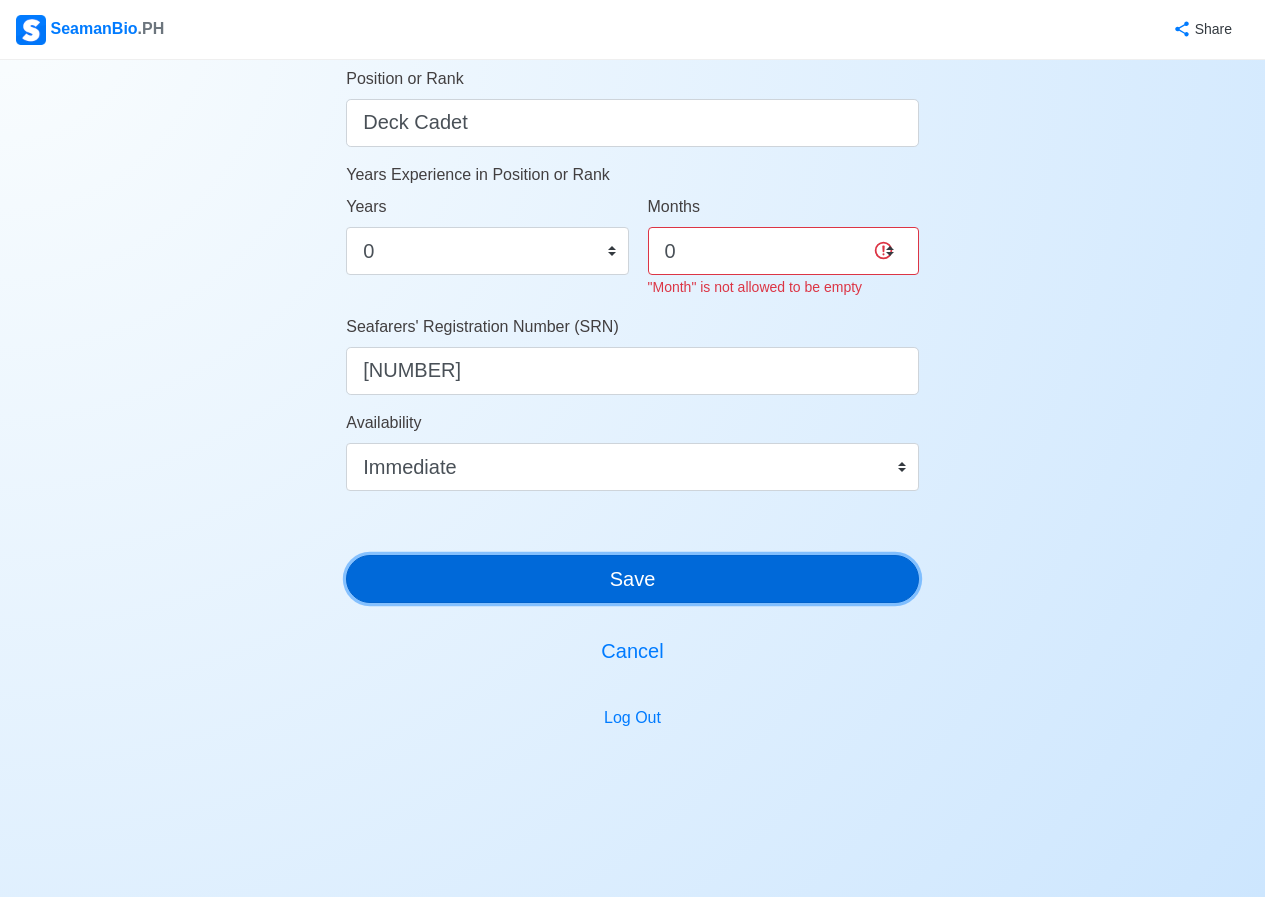 click on "Account Setup 🗂️ Your Job Status Onboard Actively Looking for Job Not Looking for Job Hiring Visibility Visible for Hiring Not Visible for Hiring Your Name [FIRST] [LAST] Date of Birth [DATE] Civil Status Single Married Widowed Separated Gender Male Female Height (cm) [HEIGHT] Weight (kg) [WEIGHT] Phone Number [PHONE] 🔔 Make sure your phone number is contactable. When you apply & got shortlisted, agencies will contact you. Address [ADDRESS_PART] Country Afghanistan Åland Islands Albania Algeria American Samoa Andorra Angola Anguilla Antarctica Antigua and Barbuda Argentina Armenia Aruba Australia Austria Azerbaijan Bahamas Bahrain Bangladesh Barbados Belarus Belgium Belize Benin Bermuda Bhutan Bolivia, Plurinational State of Bonaire, Sint Eustatius and Saba Bosnia and Herzegovina Botswana Bouvet Island Brazil British Indian Ocean Territory Brunei Darussalam Bulgaria Burkina Faso Burundi Cabo Verde Cambodia Cameroon Canada Cayman Islands Central African Republic Chad Chile China Cuba" at bounding box center [632, -51] 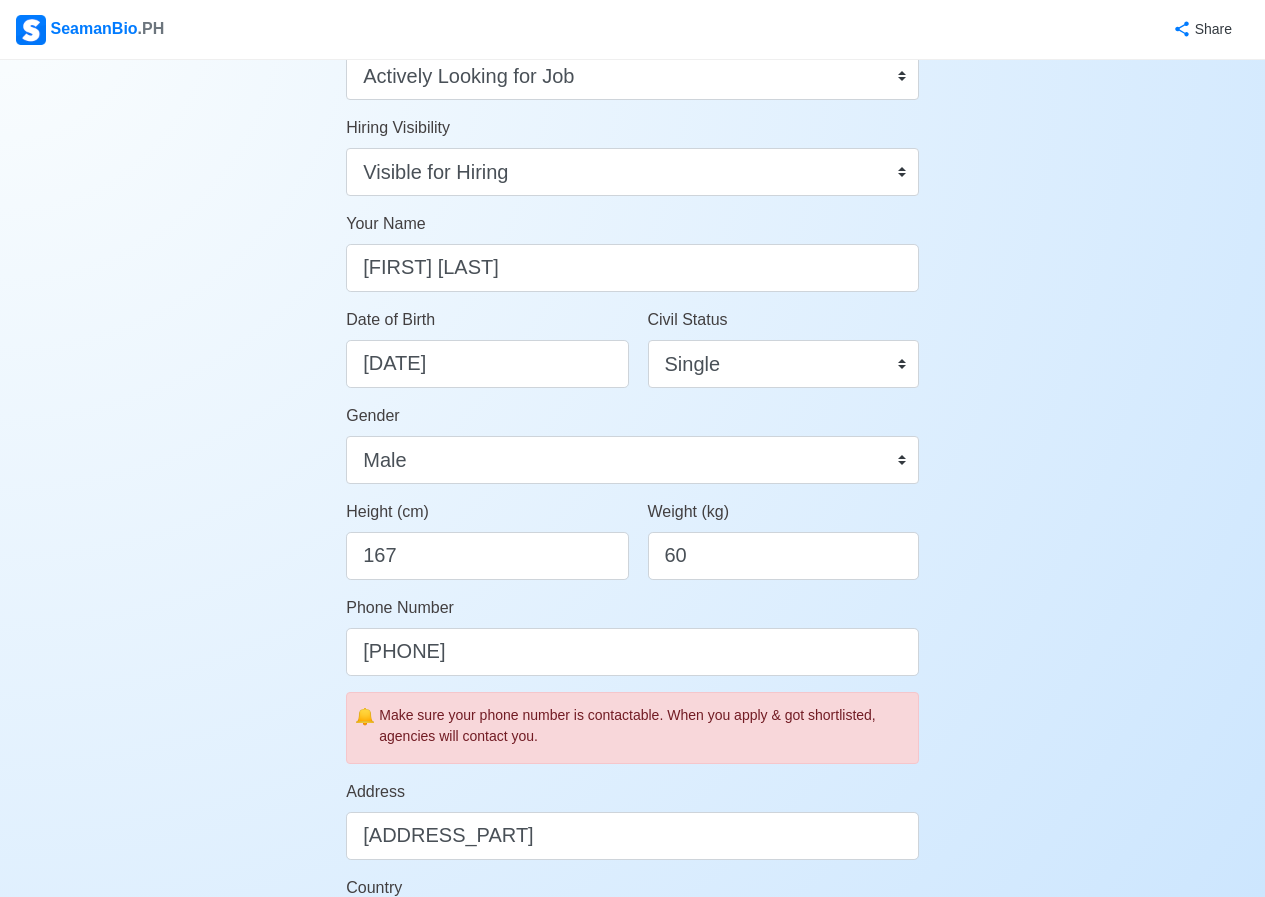 scroll, scrollTop: 0, scrollLeft: 0, axis: both 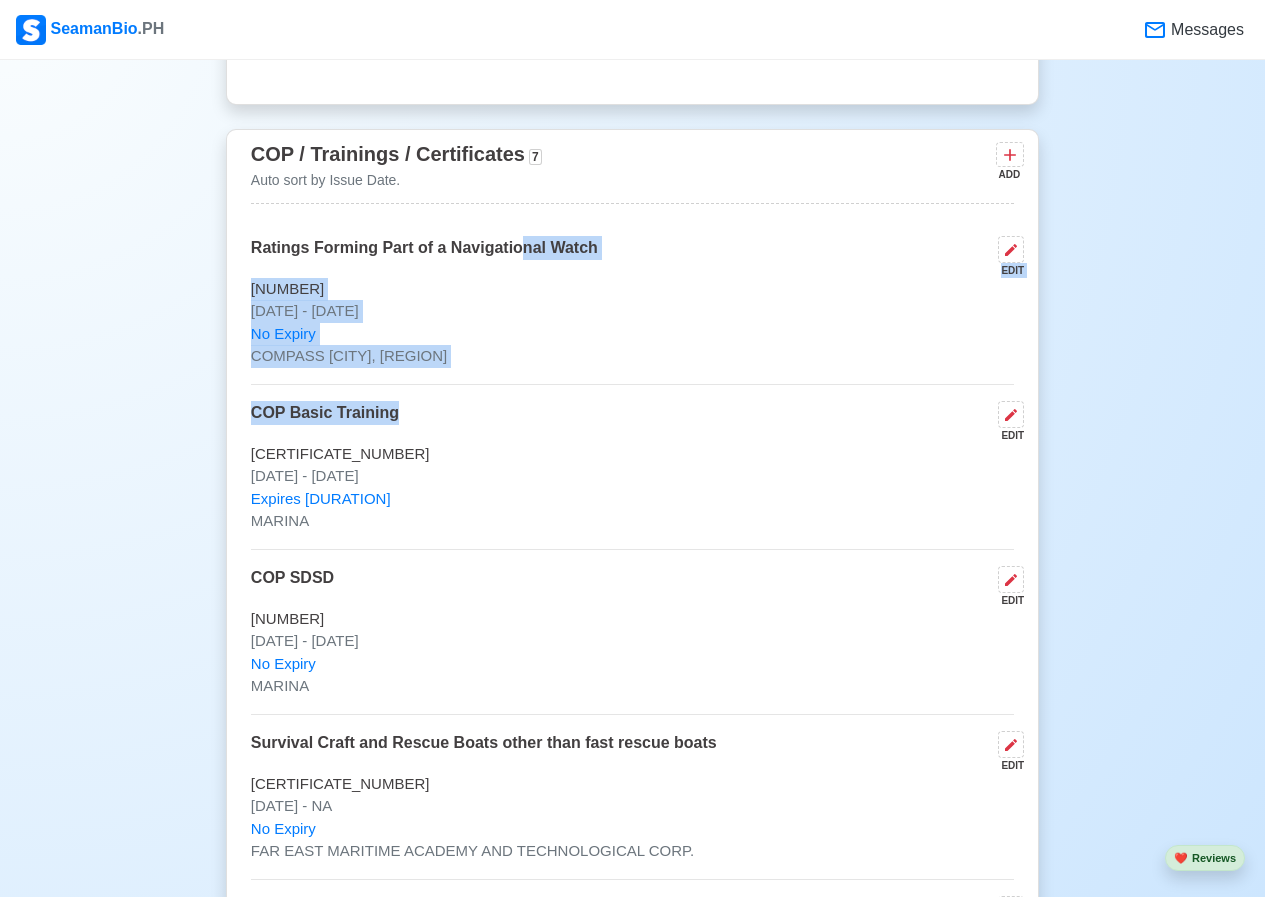drag, startPoint x: 517, startPoint y: 278, endPoint x: 576, endPoint y: 364, distance: 104.292854 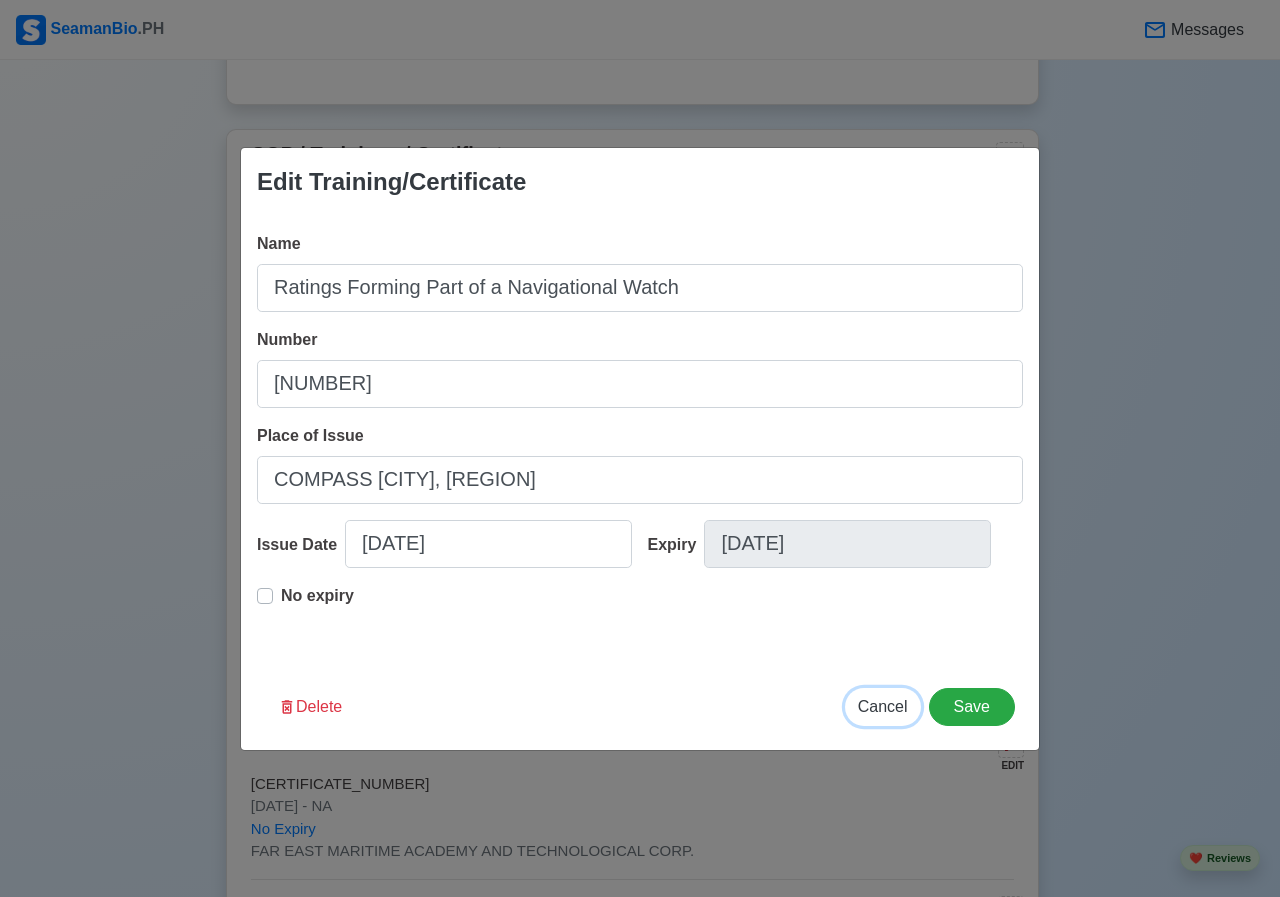click on "Cancel" at bounding box center [883, 706] 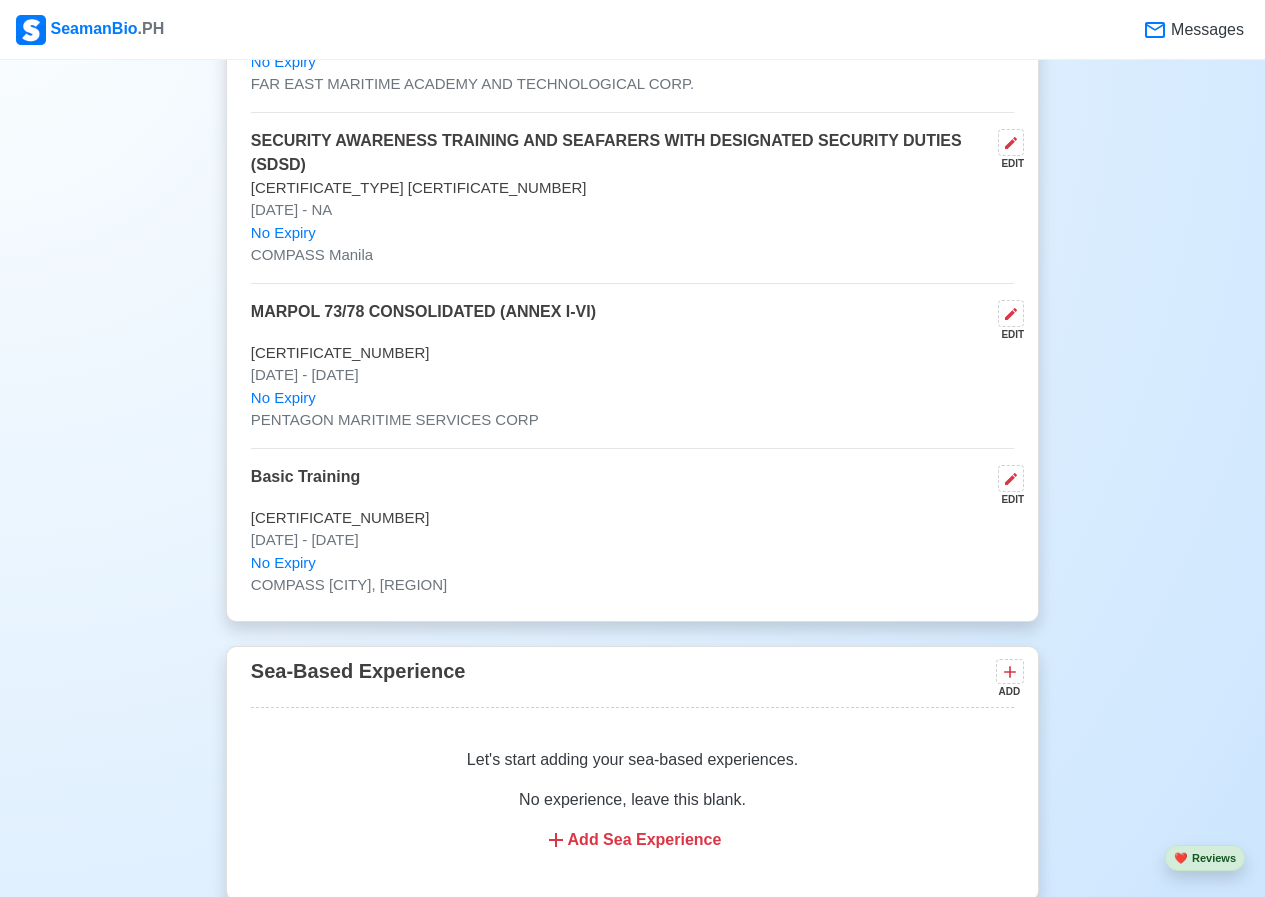 scroll, scrollTop: 4100, scrollLeft: 0, axis: vertical 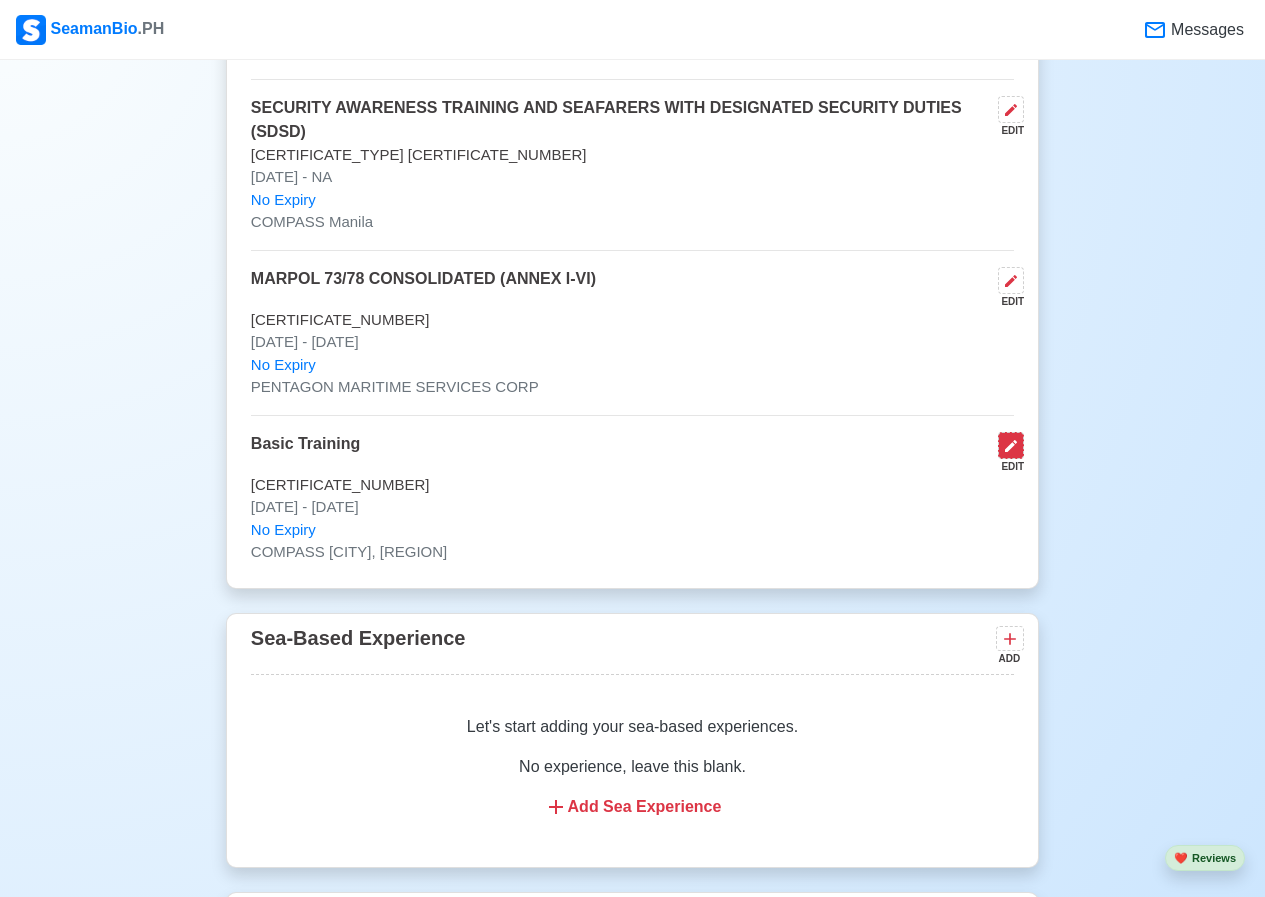 click 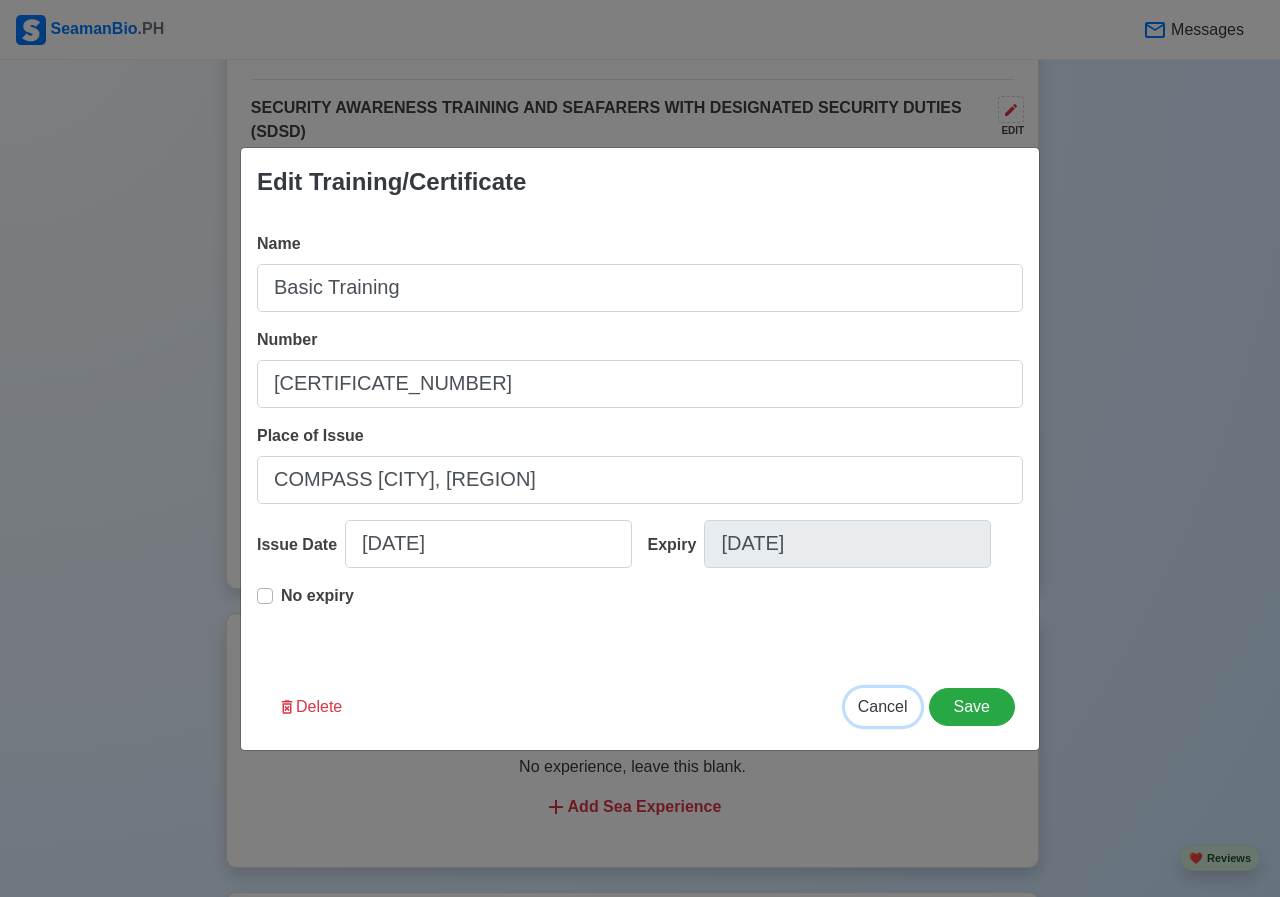click on "Cancel" at bounding box center [883, 706] 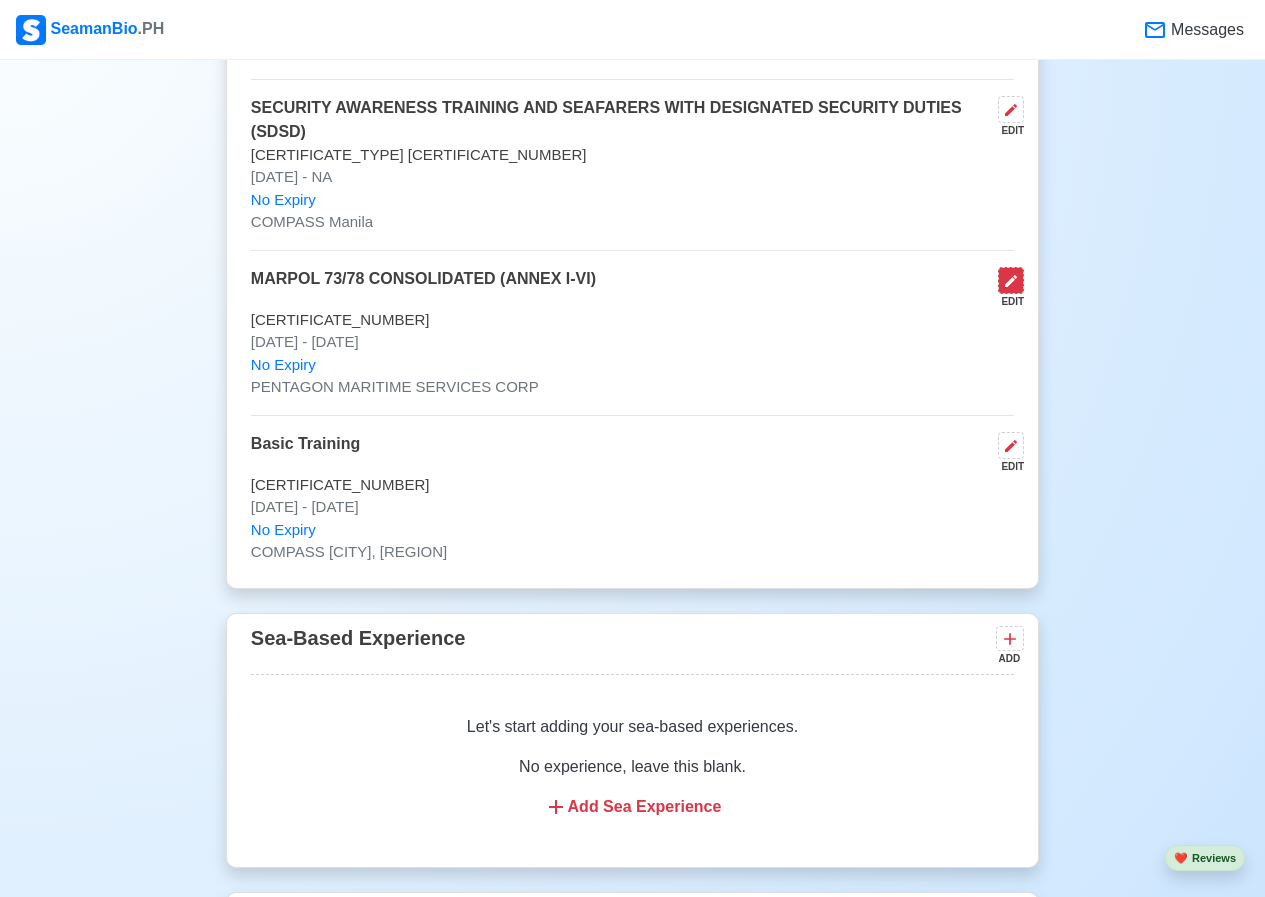 click 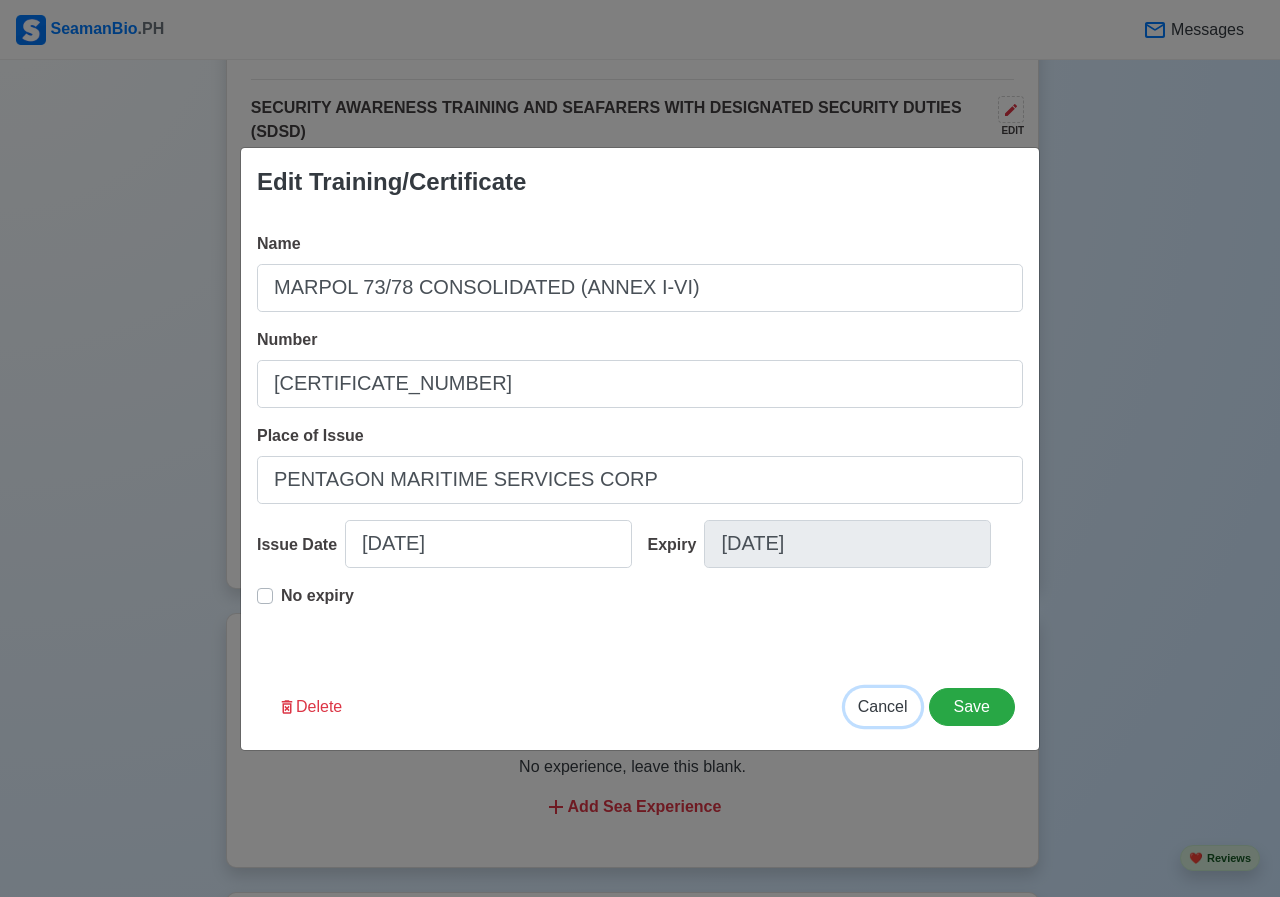 click on "Cancel" at bounding box center [883, 706] 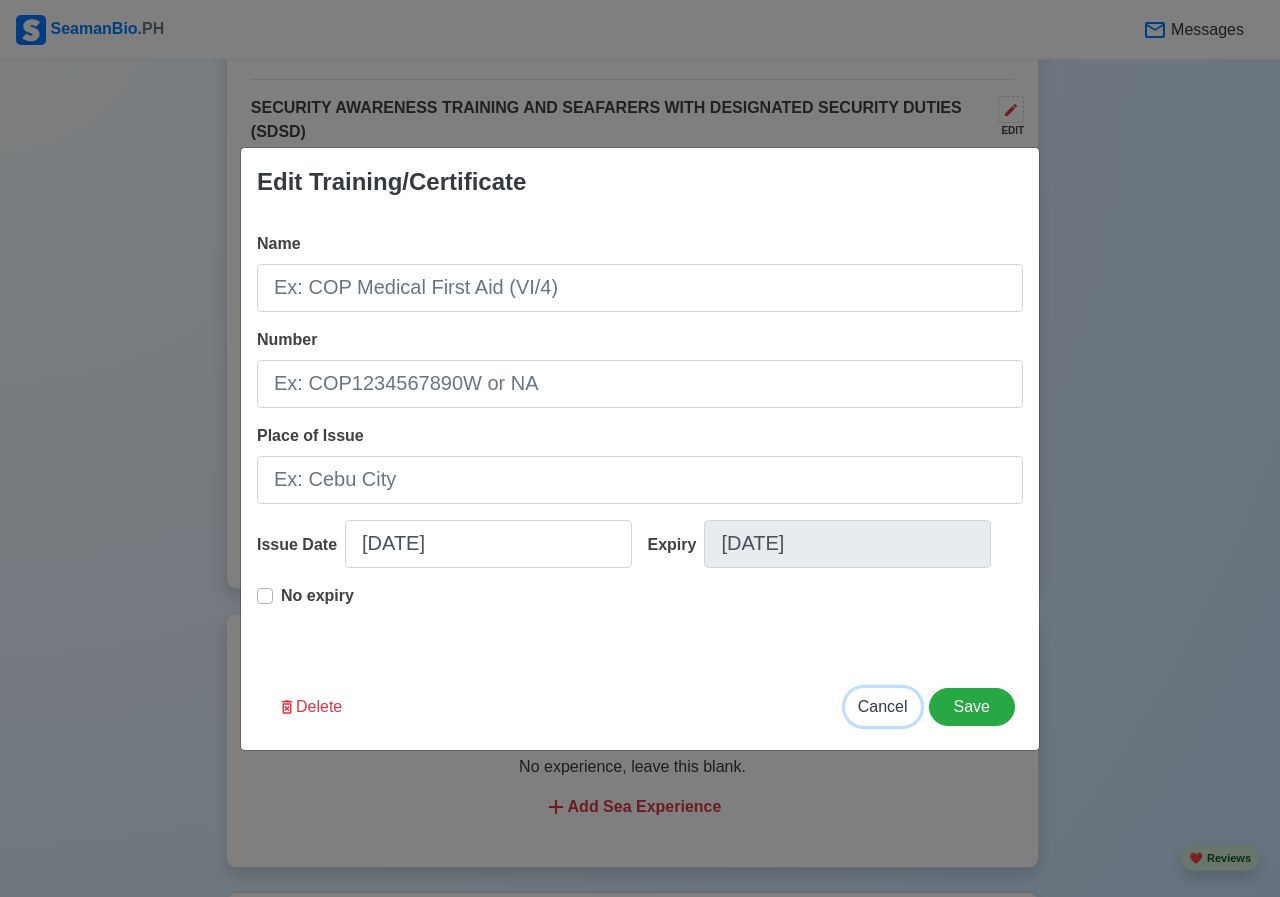 type on "07/18/2025" 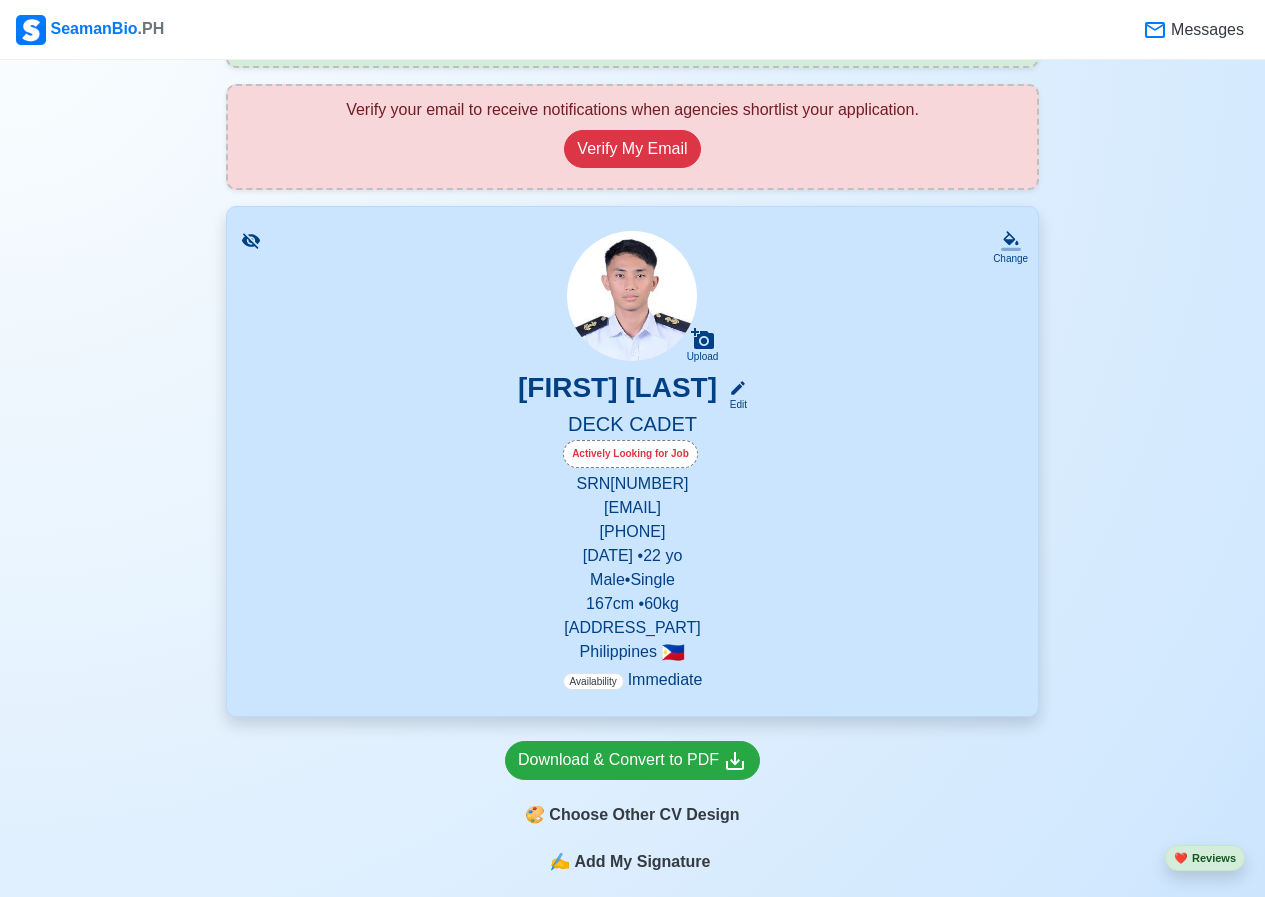 scroll, scrollTop: 785, scrollLeft: 0, axis: vertical 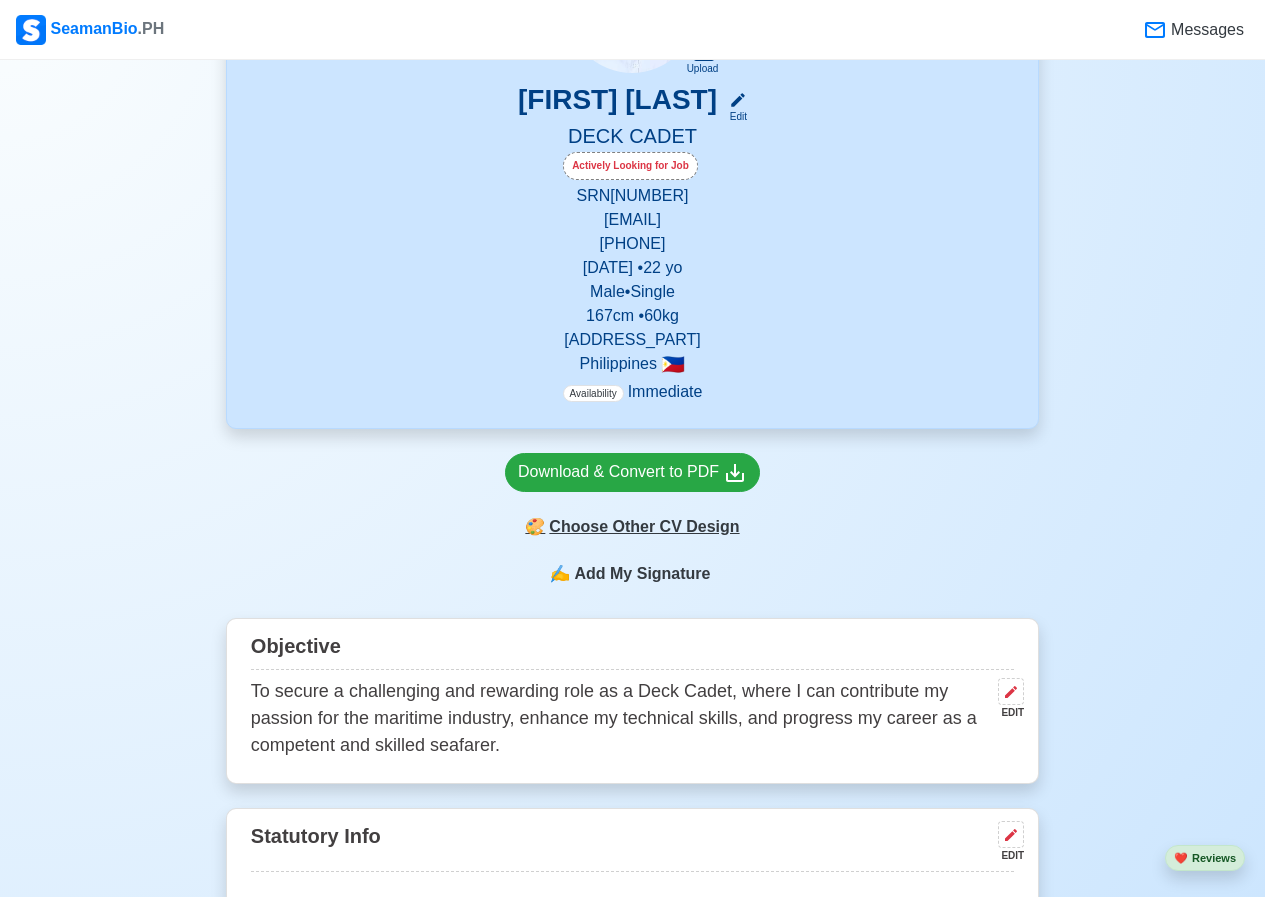 click on "🎨 Choose Other CV Design" at bounding box center [632, 527] 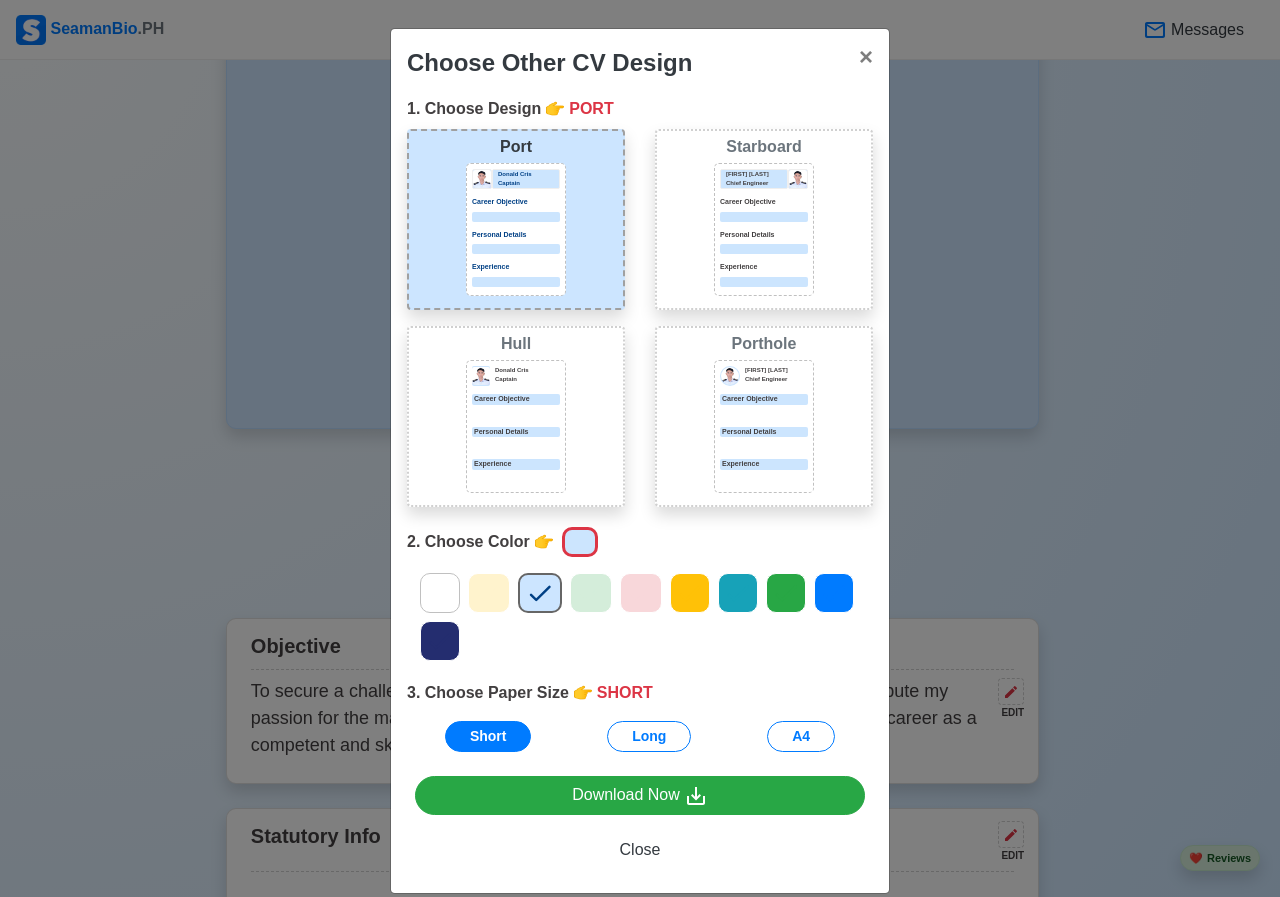 click on "Choose Other CV Design × Close 1. Choose Design 👉 PORT Port Donald Cris Captain Career Objective Personal Details Experience Starboard Jeffrey Gil Chief Engineer Career Objective Personal Details Experience Hull Donald Cris Captain Career Objective Personal Details Experience Porthole Jeffrey Gil Chief Engineer Career Objective Personal Details Experience 2. Choose Color 👉 3. Choose Paper Size 👉 SHORT Short Long A4 Download Now Close" at bounding box center (640, 448) 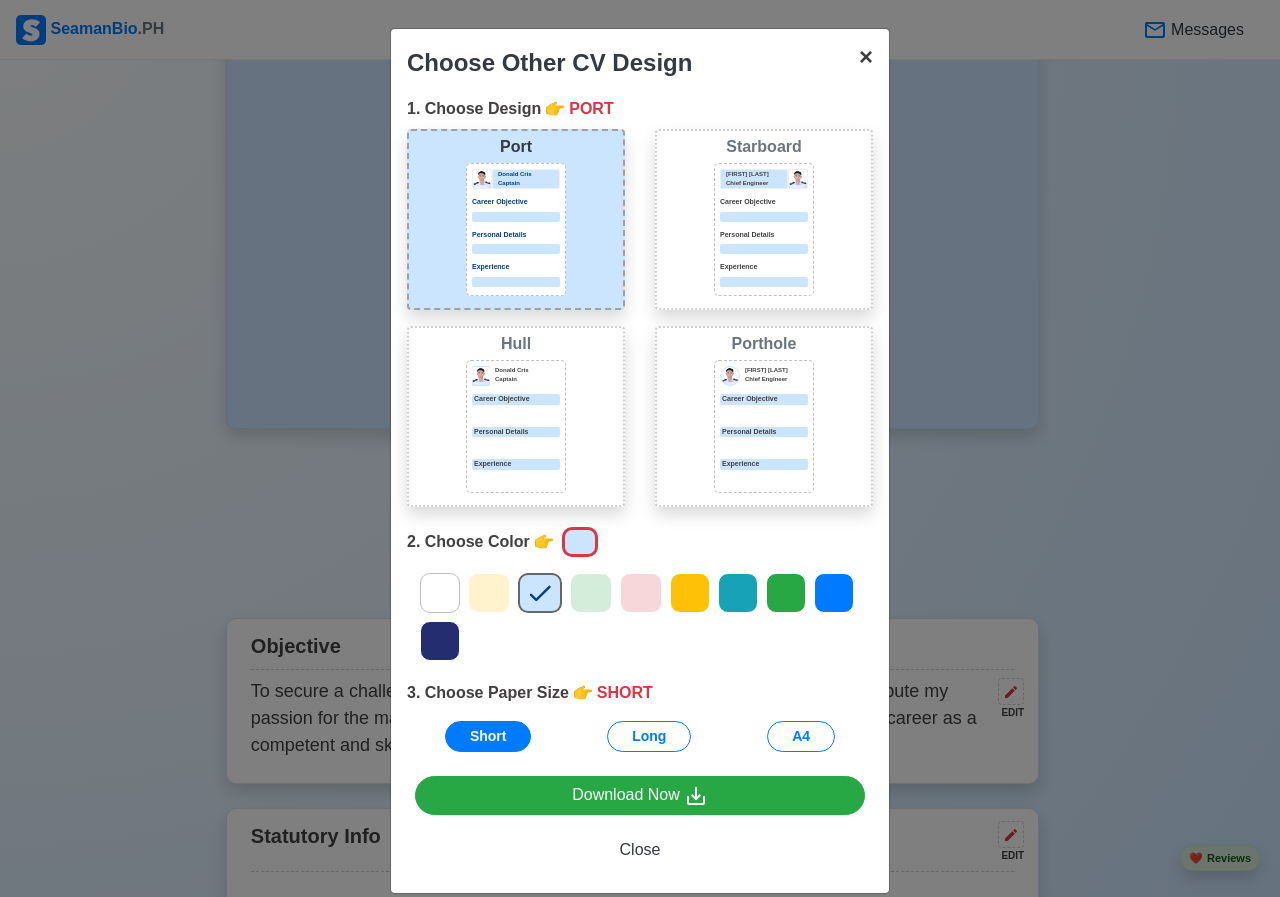 click on "×" at bounding box center [866, 56] 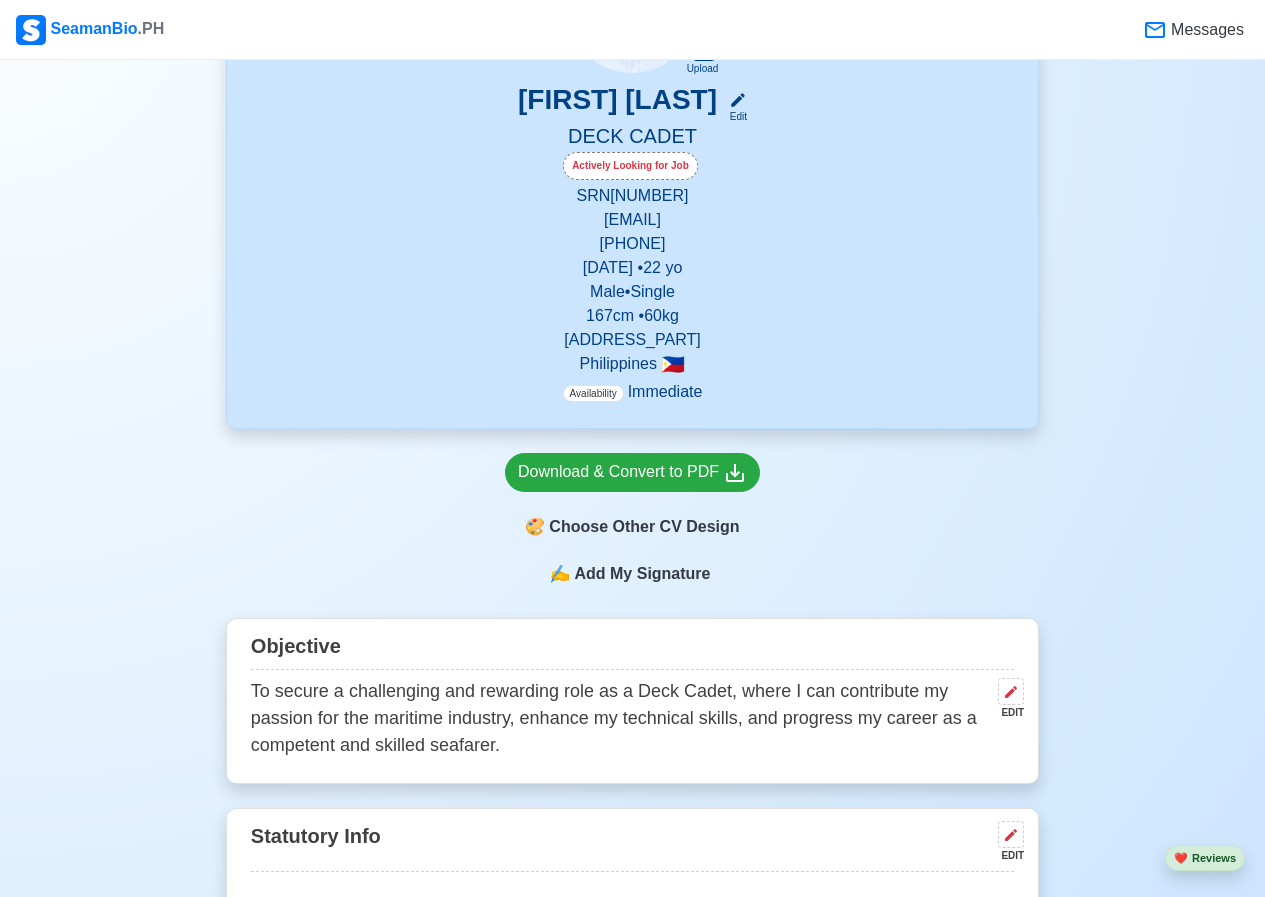 click on "Upload [FIRST] [LAST] Edit DECK CADET Actively Looking for Job SRN [CERTIFICATE_NUMBER] [EMAIL] [PHONE] [DATE] • [AGE] yo Male • Single [HEIGHT] cm • [WEIGHT] kg [ADDRESS_PART] [COUNTRY] 🇵🇭 Availability Immediate" at bounding box center (632, 173) 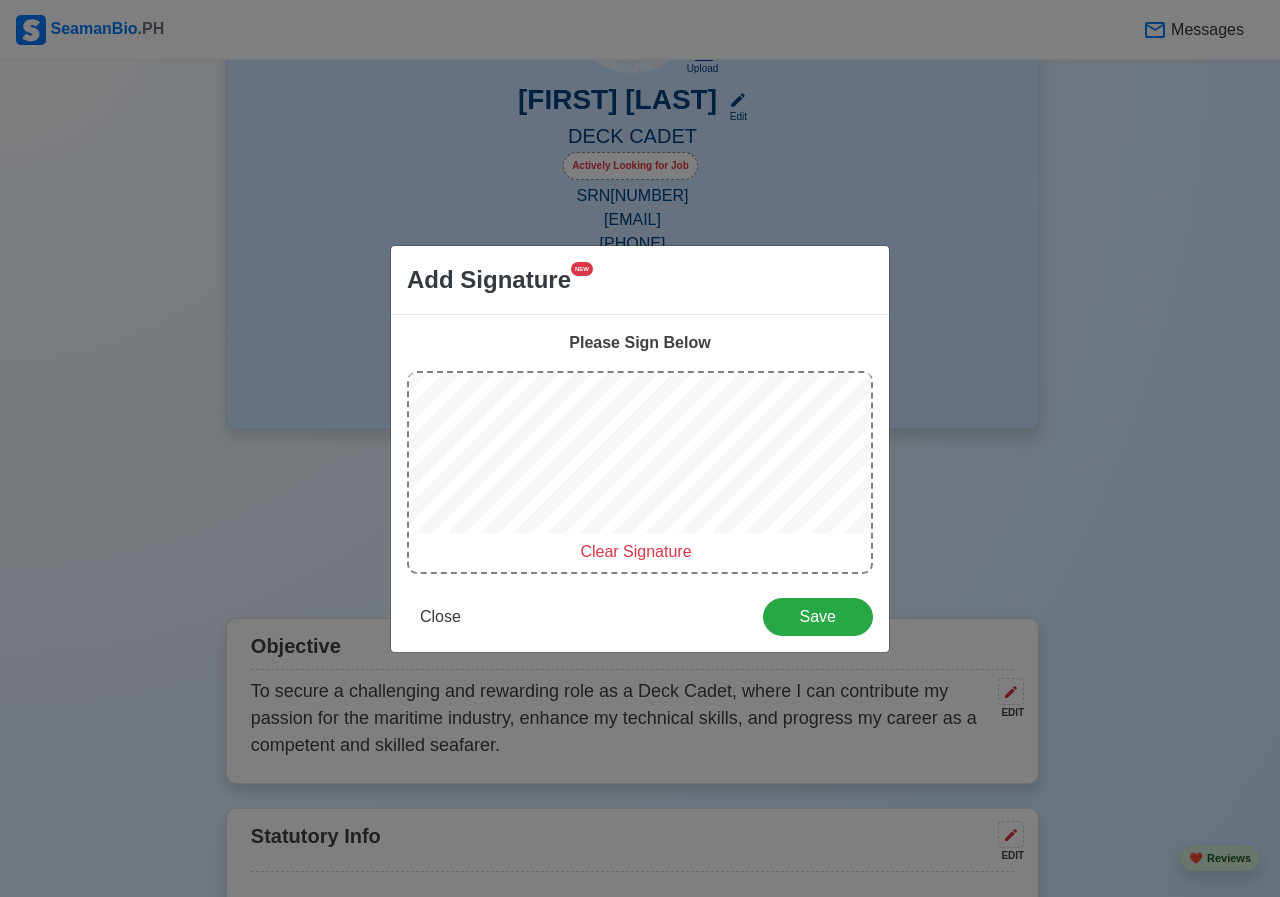 click on "Clear Signature" at bounding box center (635, 551) 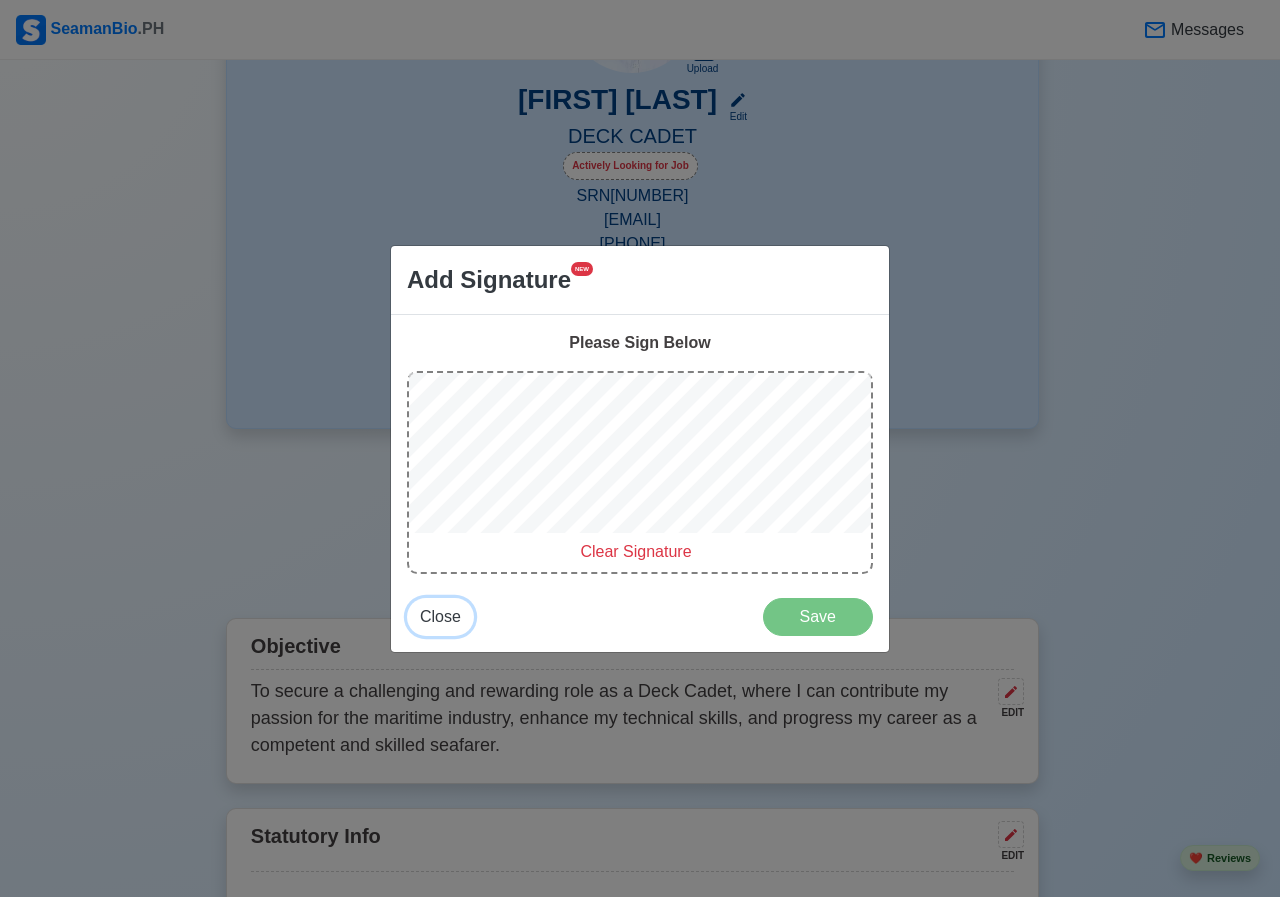 click on "Close" at bounding box center (440, 616) 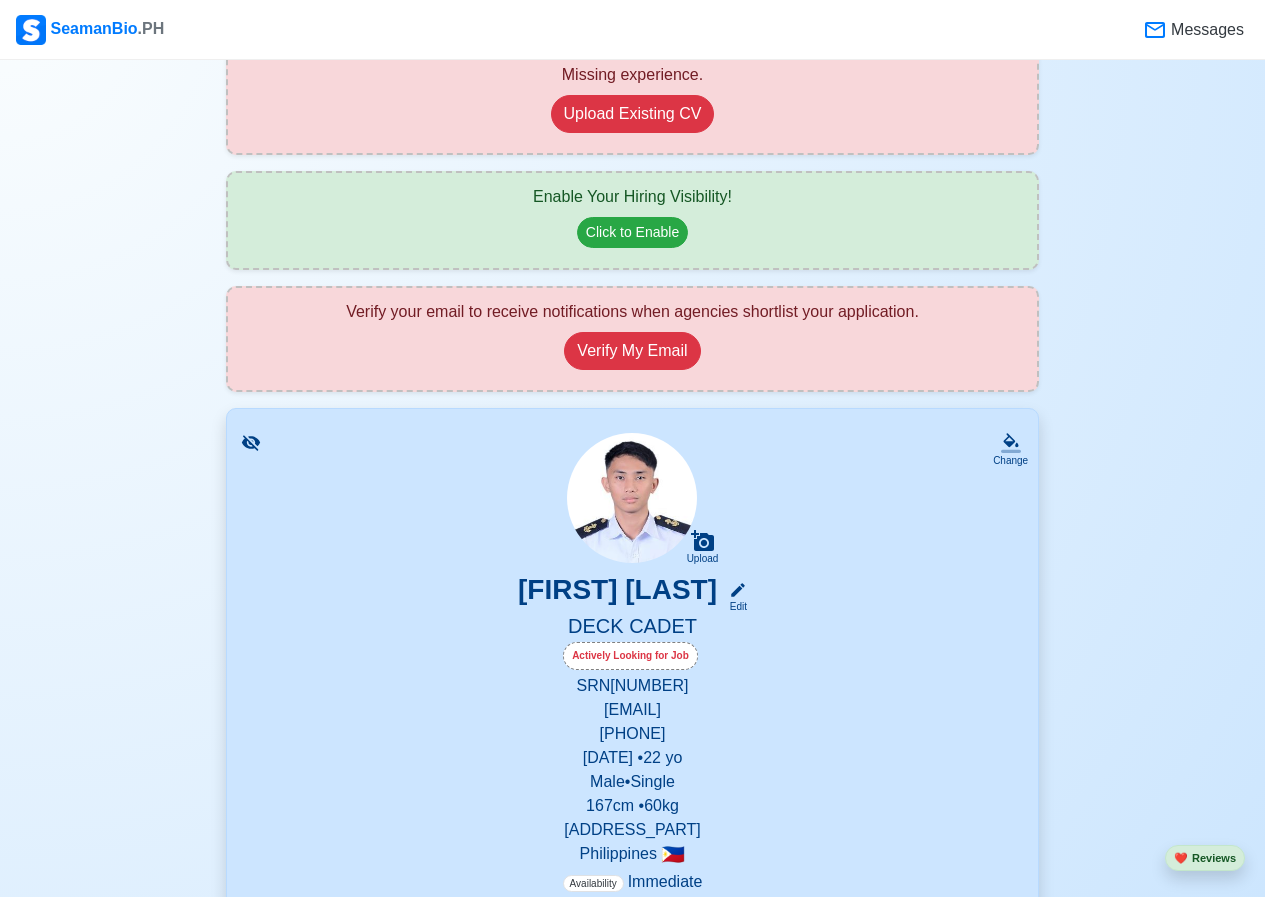 scroll, scrollTop: 0, scrollLeft: 0, axis: both 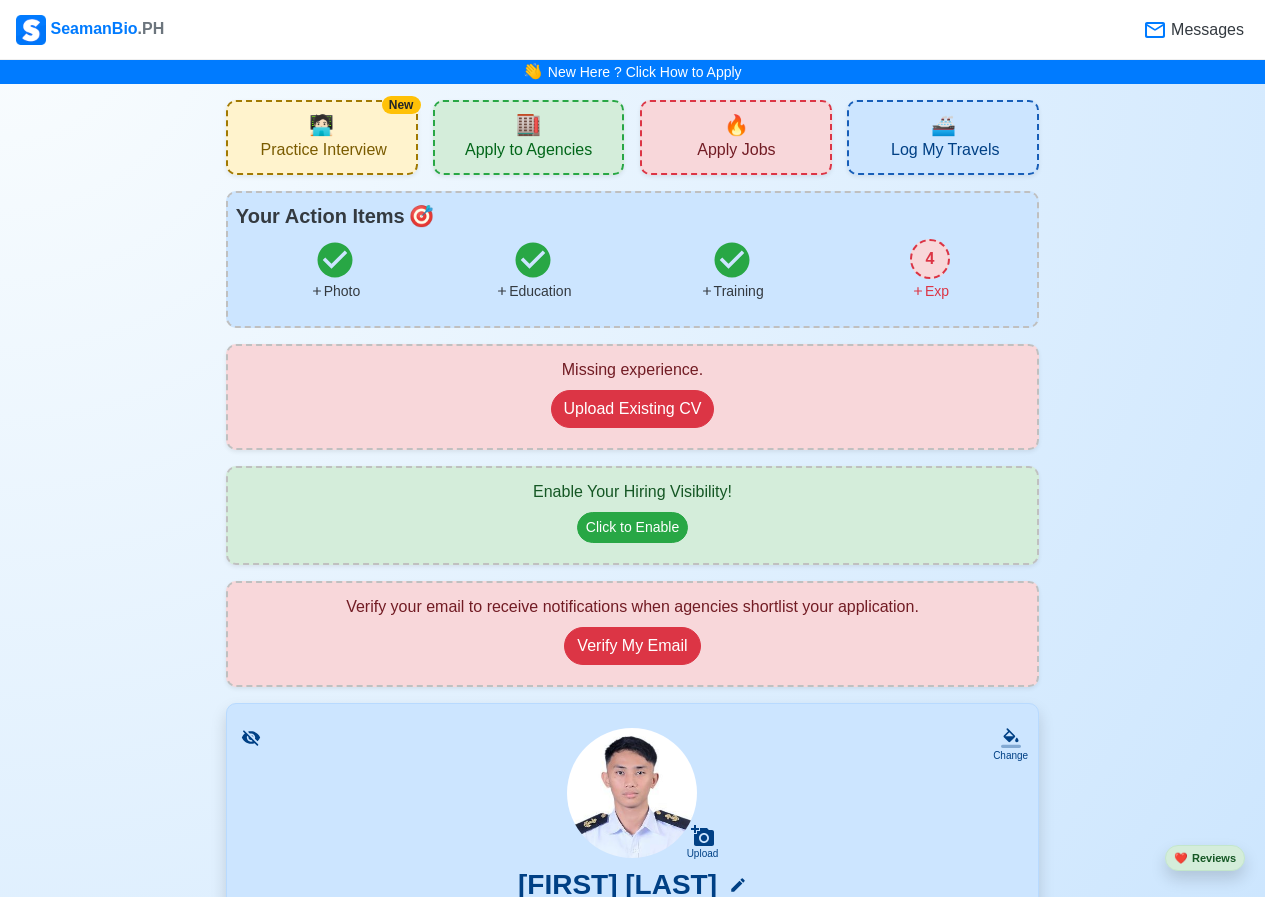 click on "Missing experience.  Upload Existing CV" at bounding box center [632, 397] 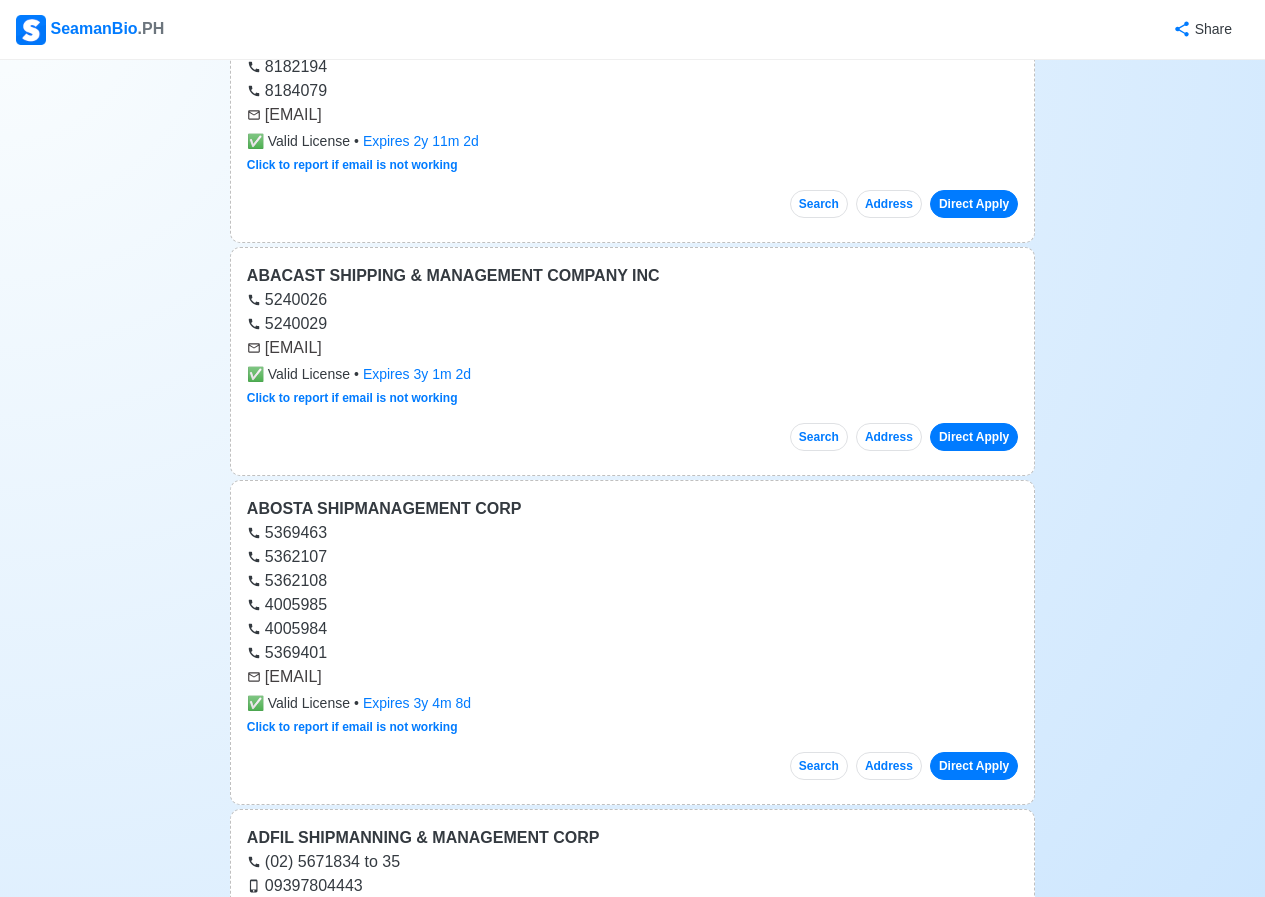 scroll, scrollTop: 500, scrollLeft: 0, axis: vertical 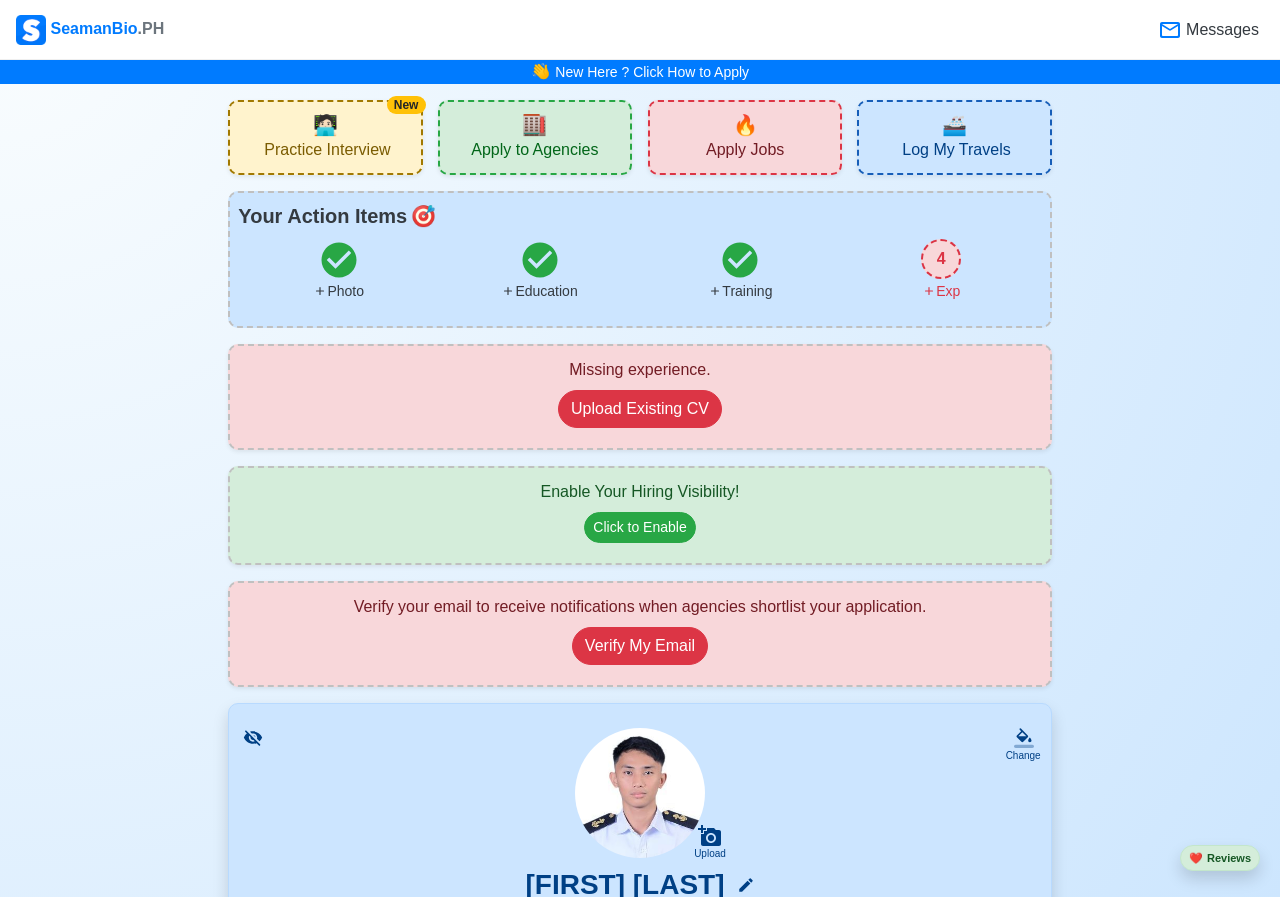 click on "Practice Interview" at bounding box center (327, 152) 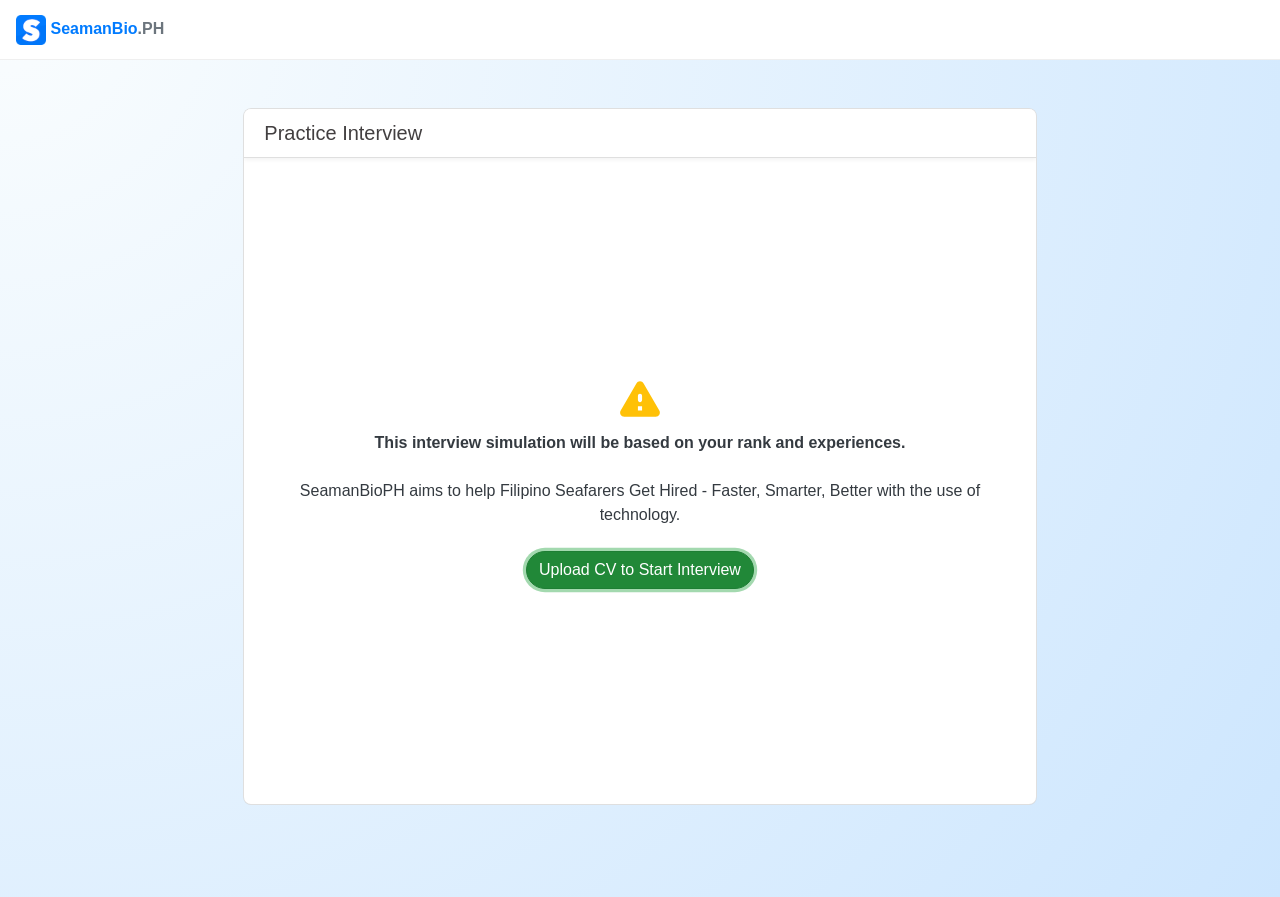 click on "Upload CV to Start Interview" at bounding box center (640, 570) 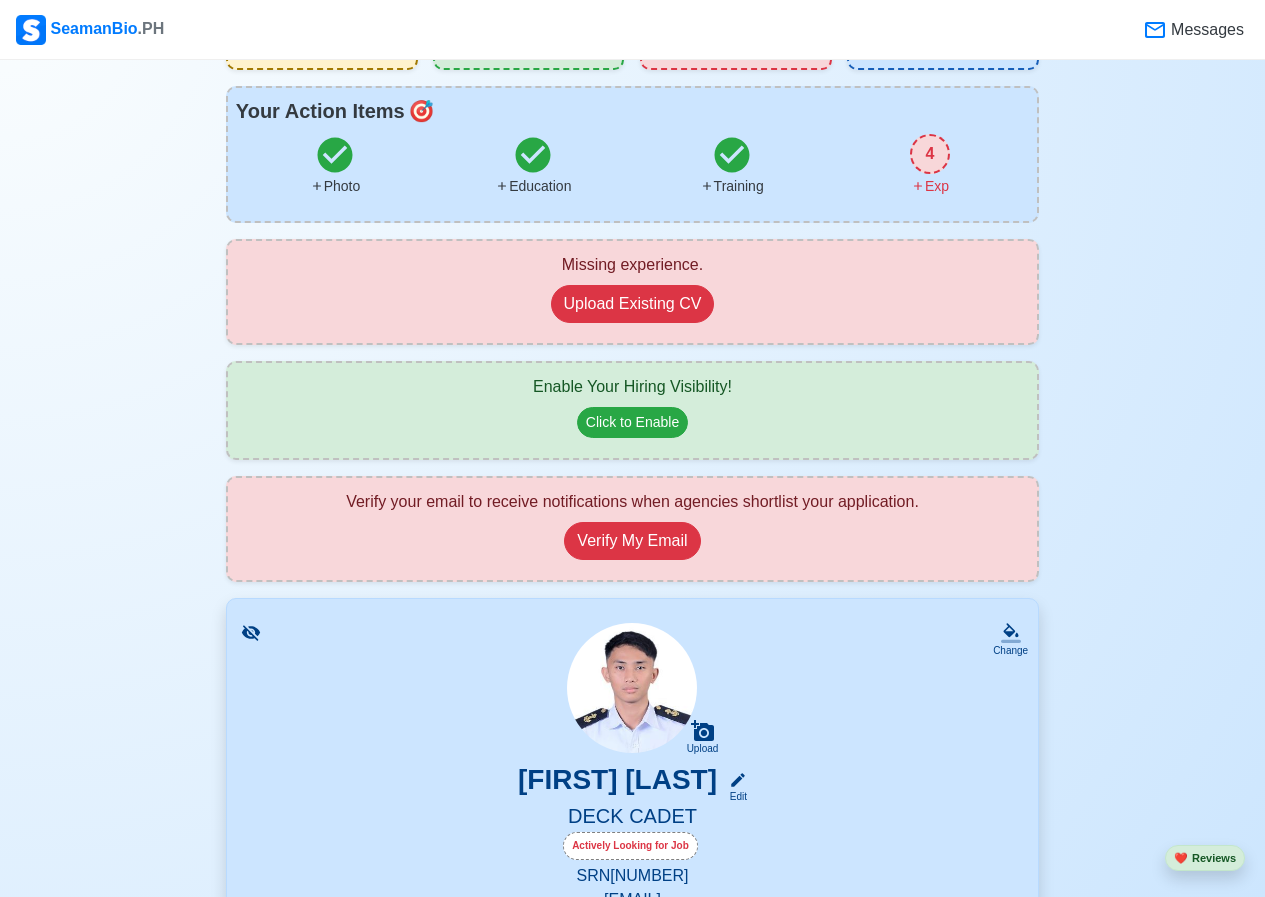 scroll, scrollTop: 100, scrollLeft: 0, axis: vertical 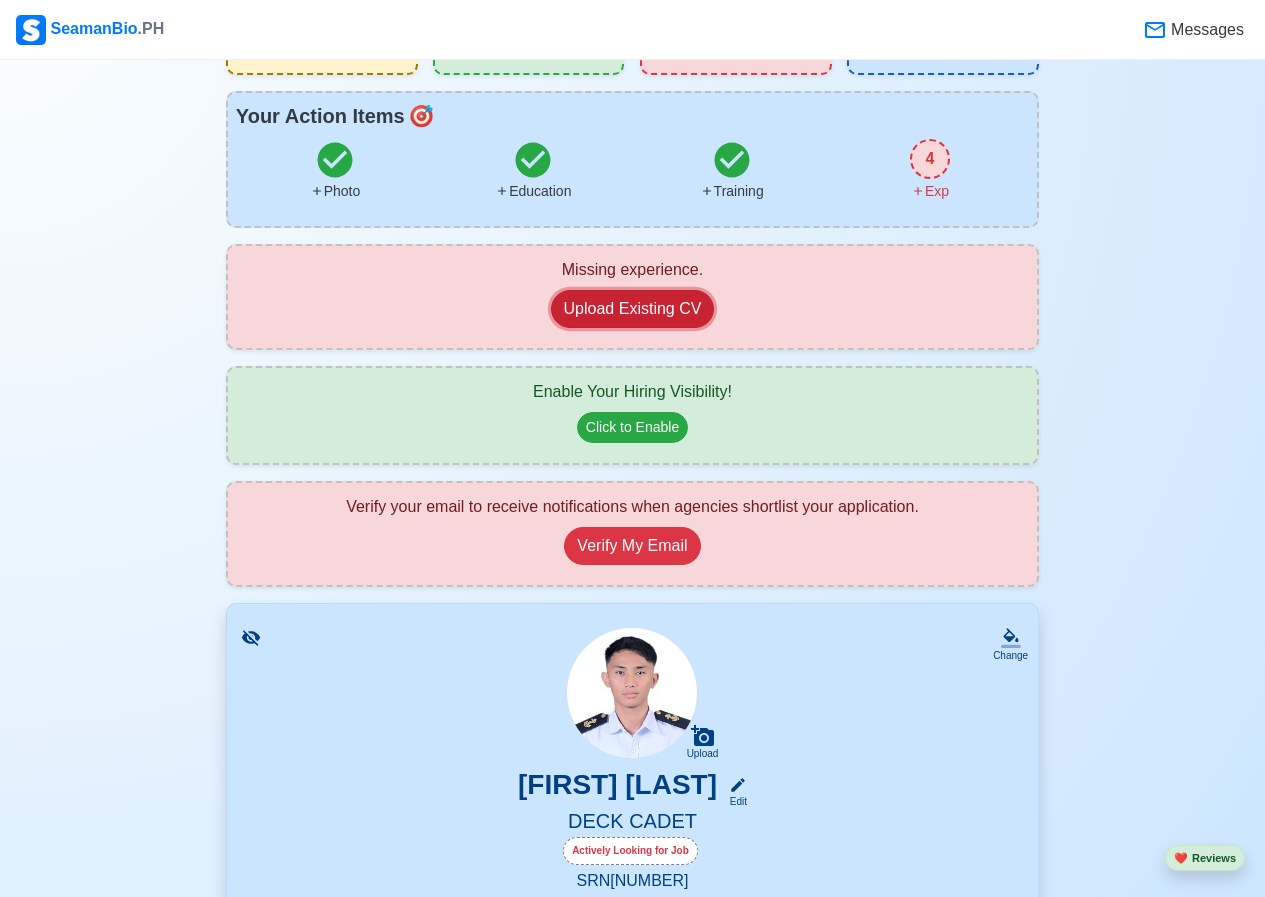 click on "Upload Existing CV" at bounding box center (633, 309) 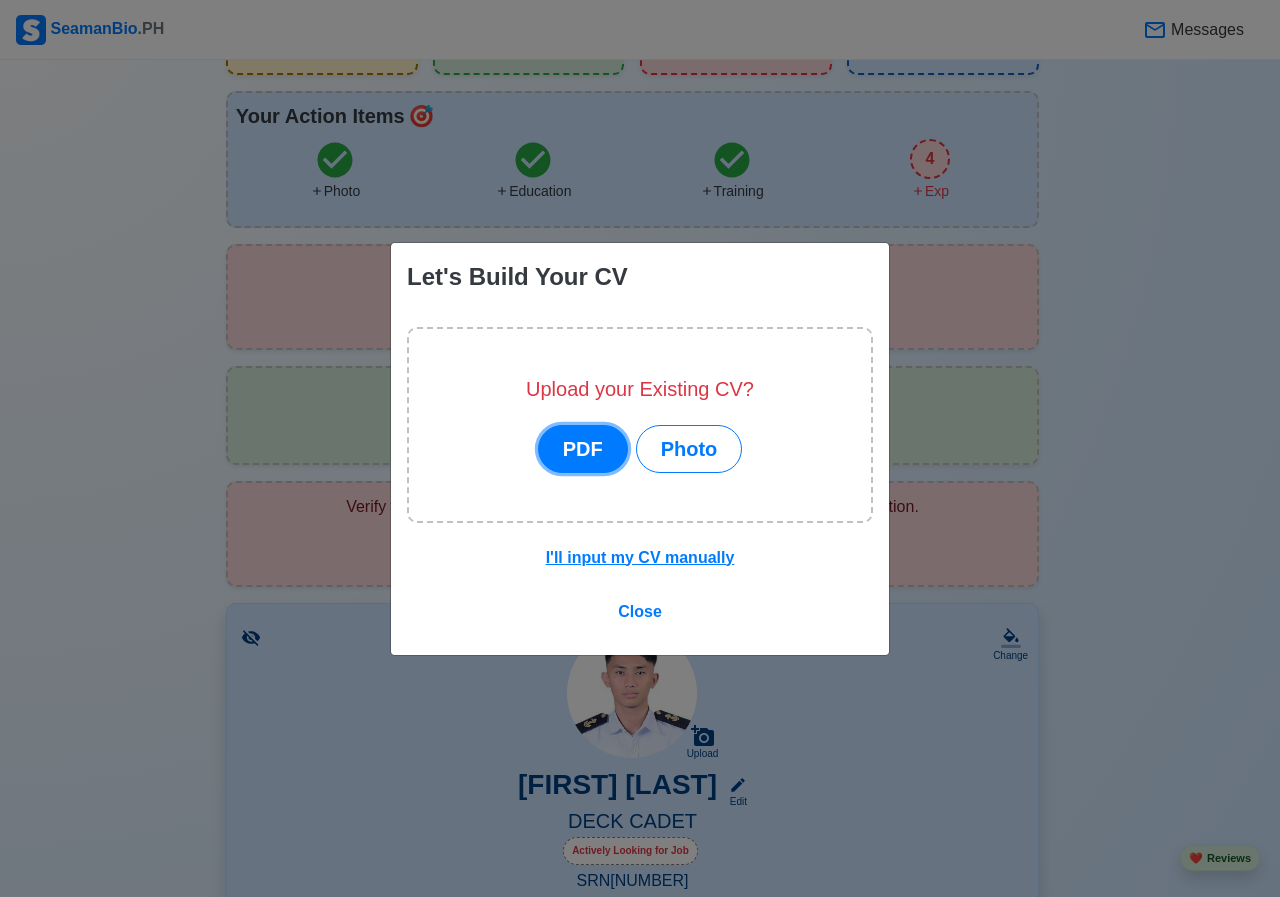 click on "PDF" at bounding box center (583, 449) 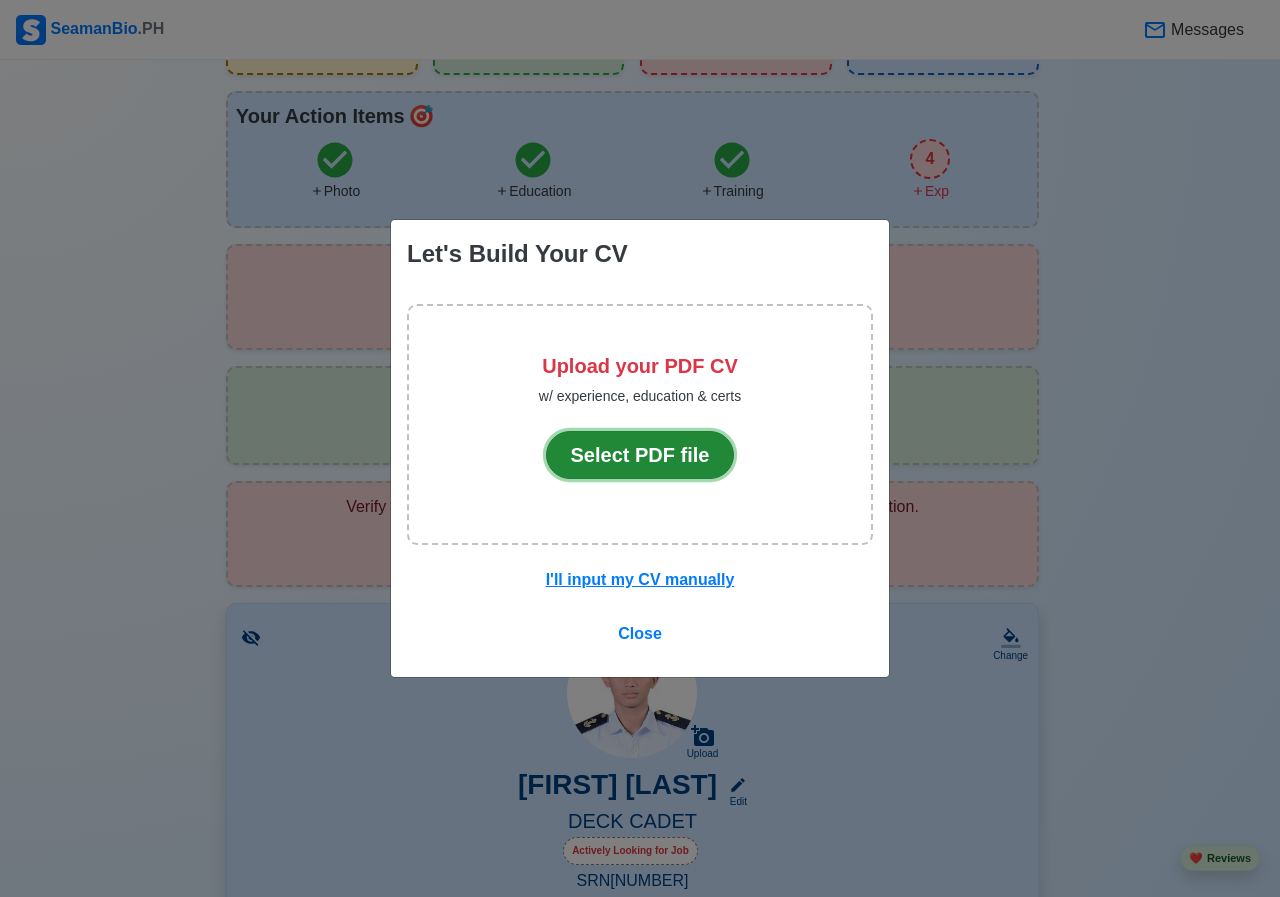 click on "Select PDF file" at bounding box center [640, 455] 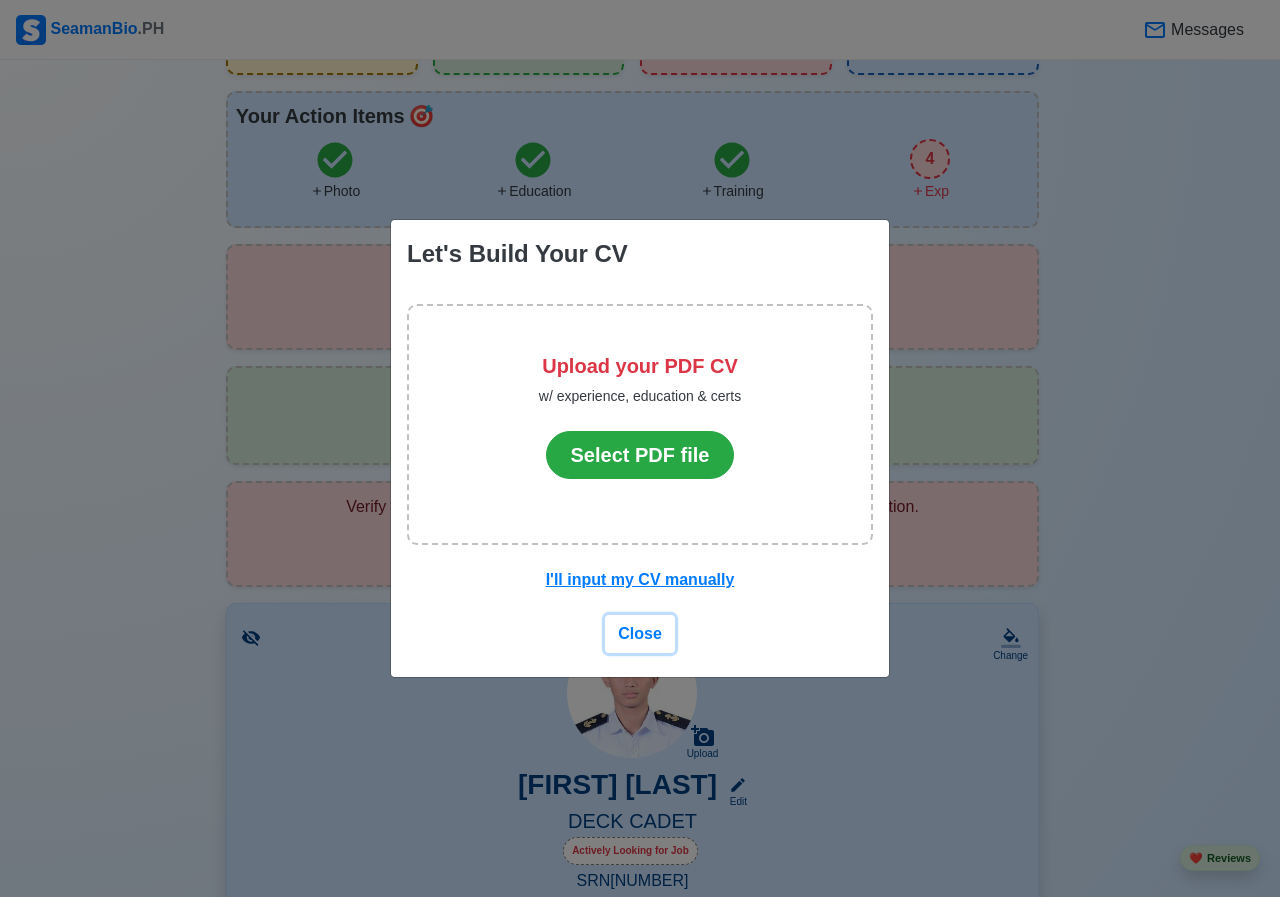 click on "Close" at bounding box center (640, 633) 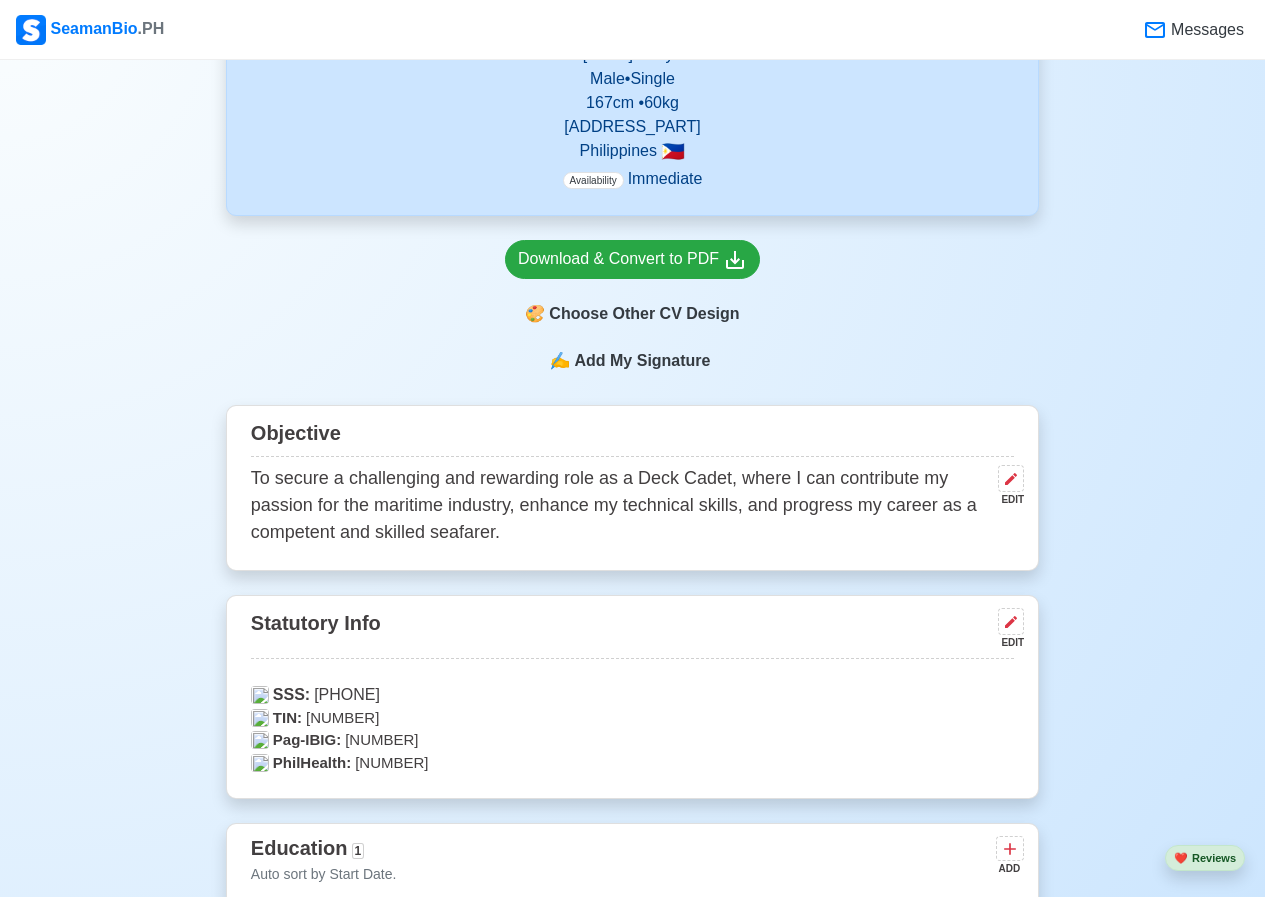 scroll, scrollTop: 1000, scrollLeft: 0, axis: vertical 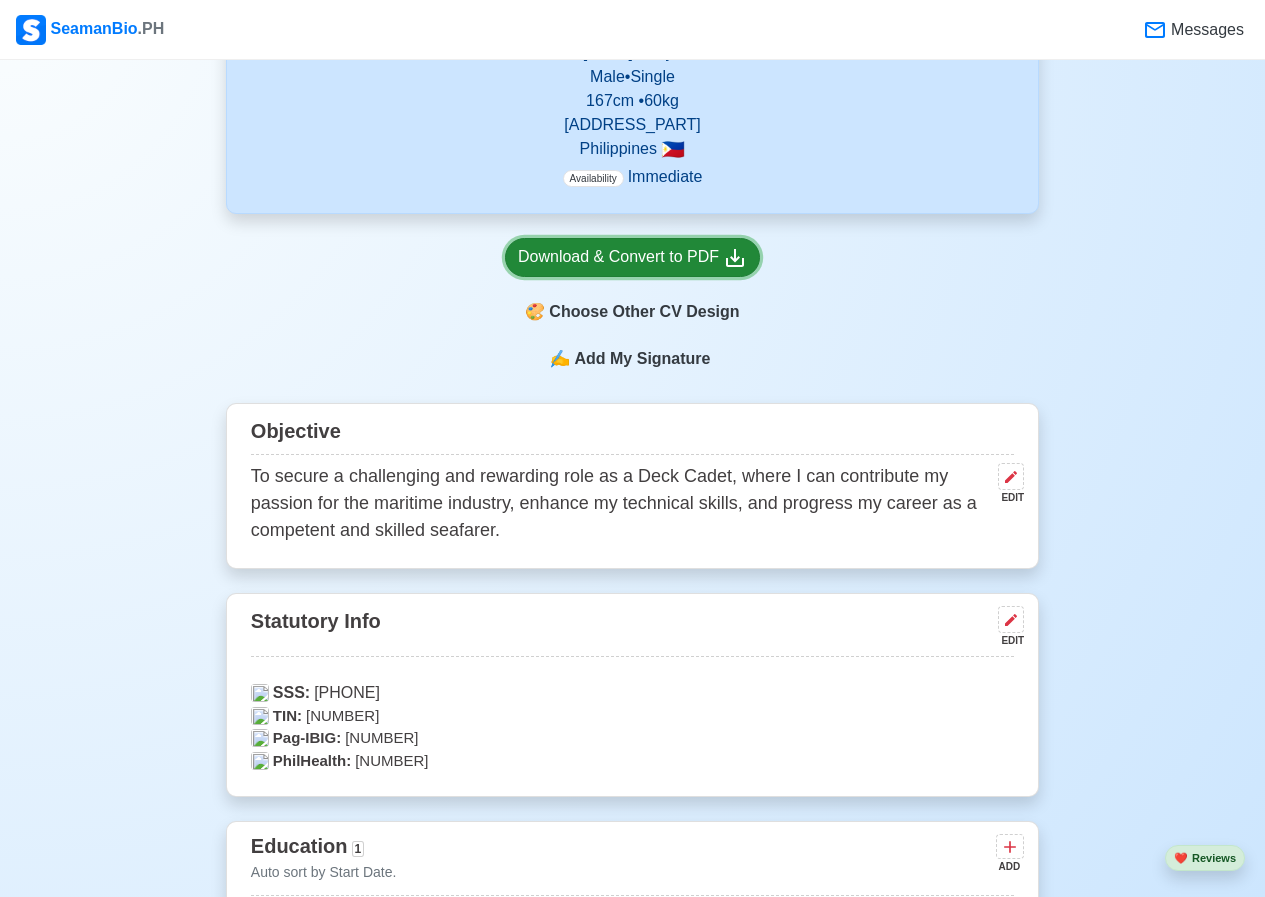 click on "Download & Convert to PDF" at bounding box center [632, 257] 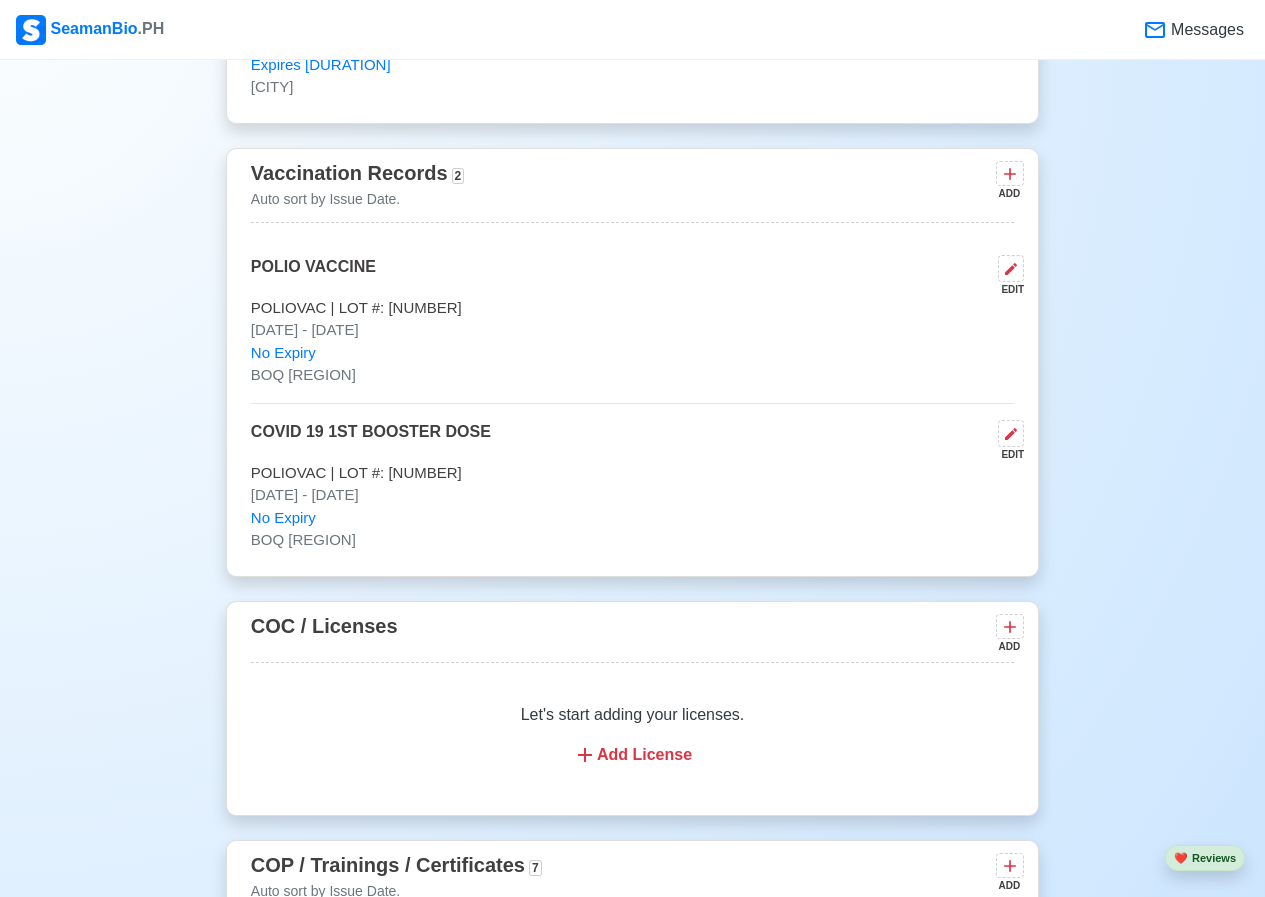 scroll, scrollTop: 2600, scrollLeft: 0, axis: vertical 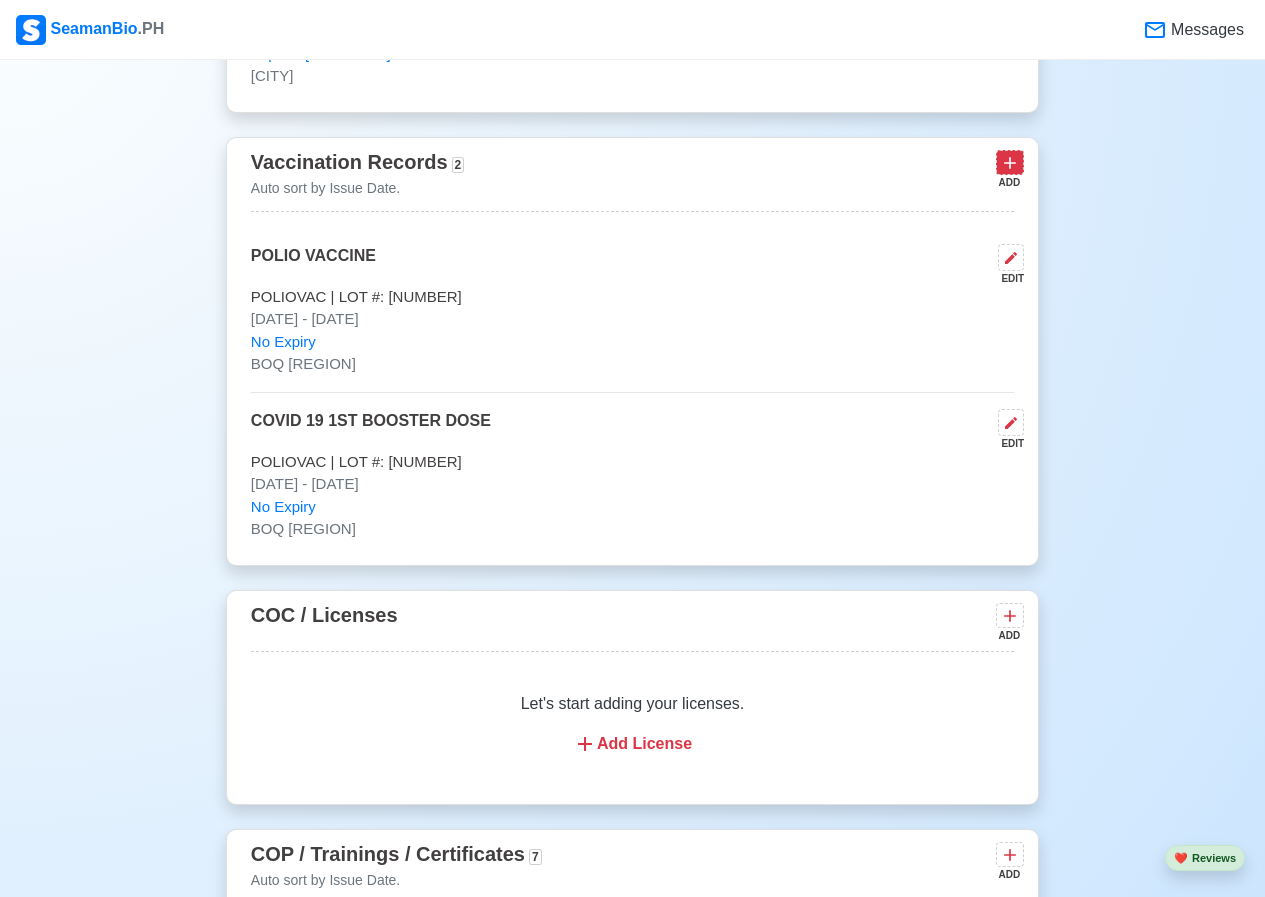 click 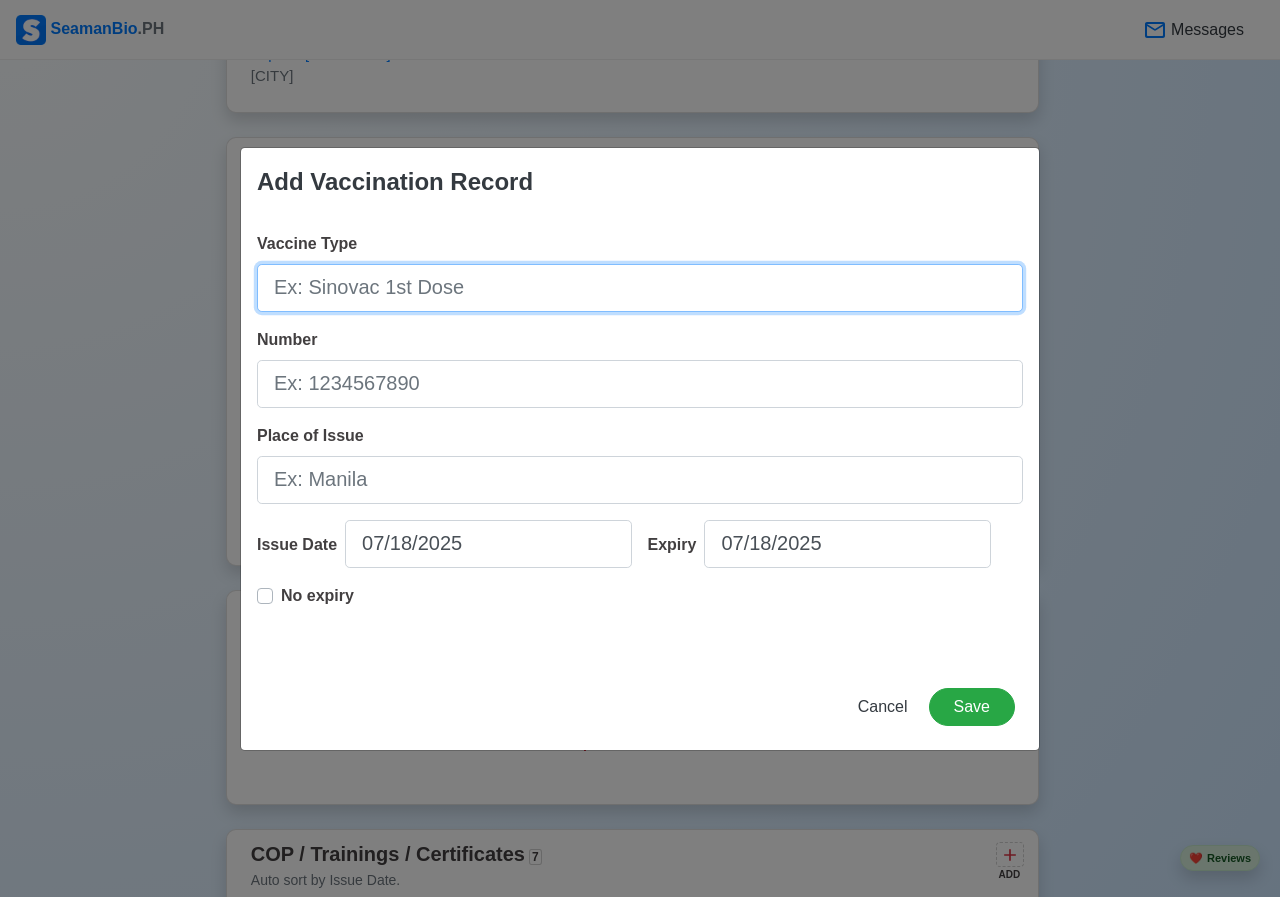 click on "Vaccine Type" at bounding box center [640, 288] 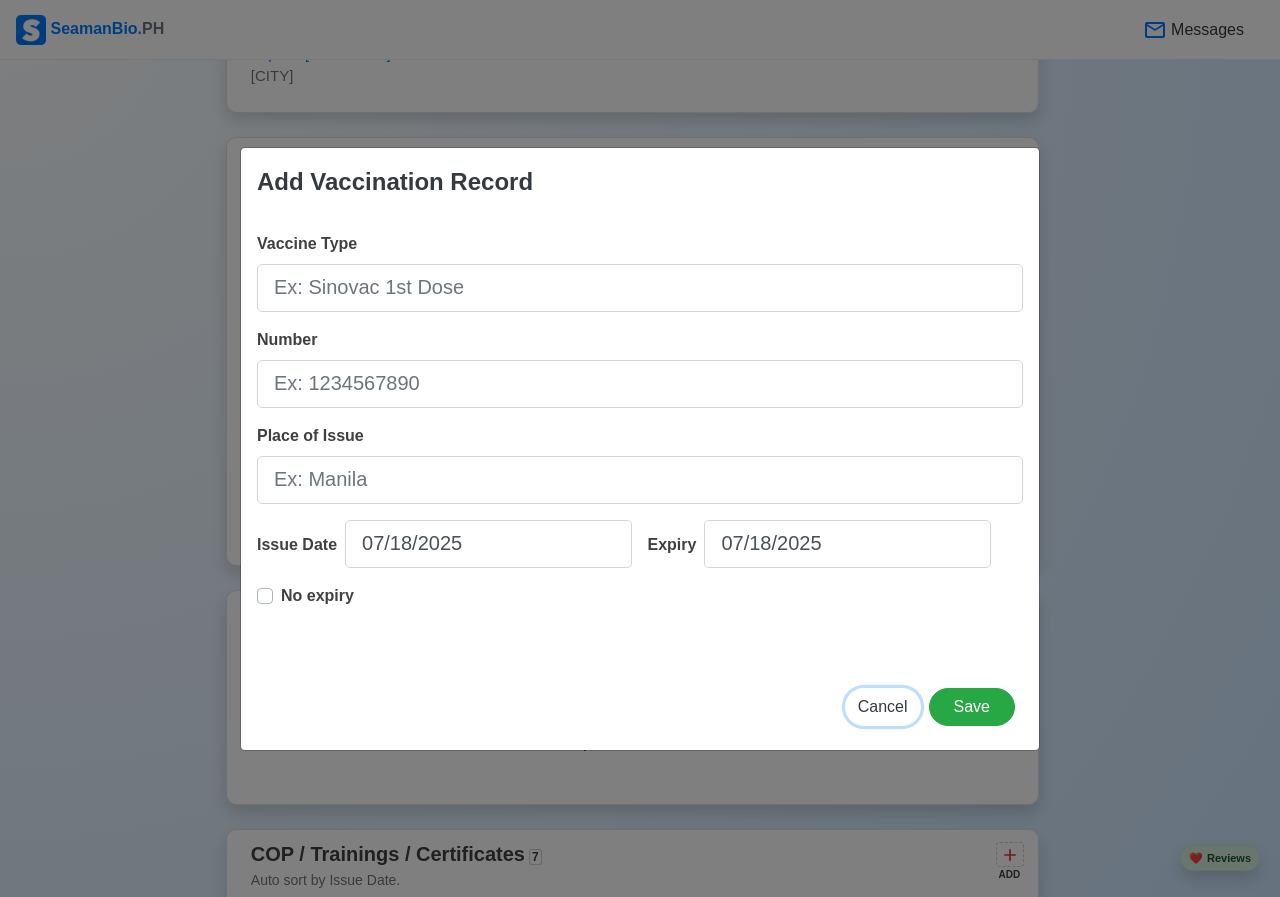 click on "Cancel" at bounding box center (883, 706) 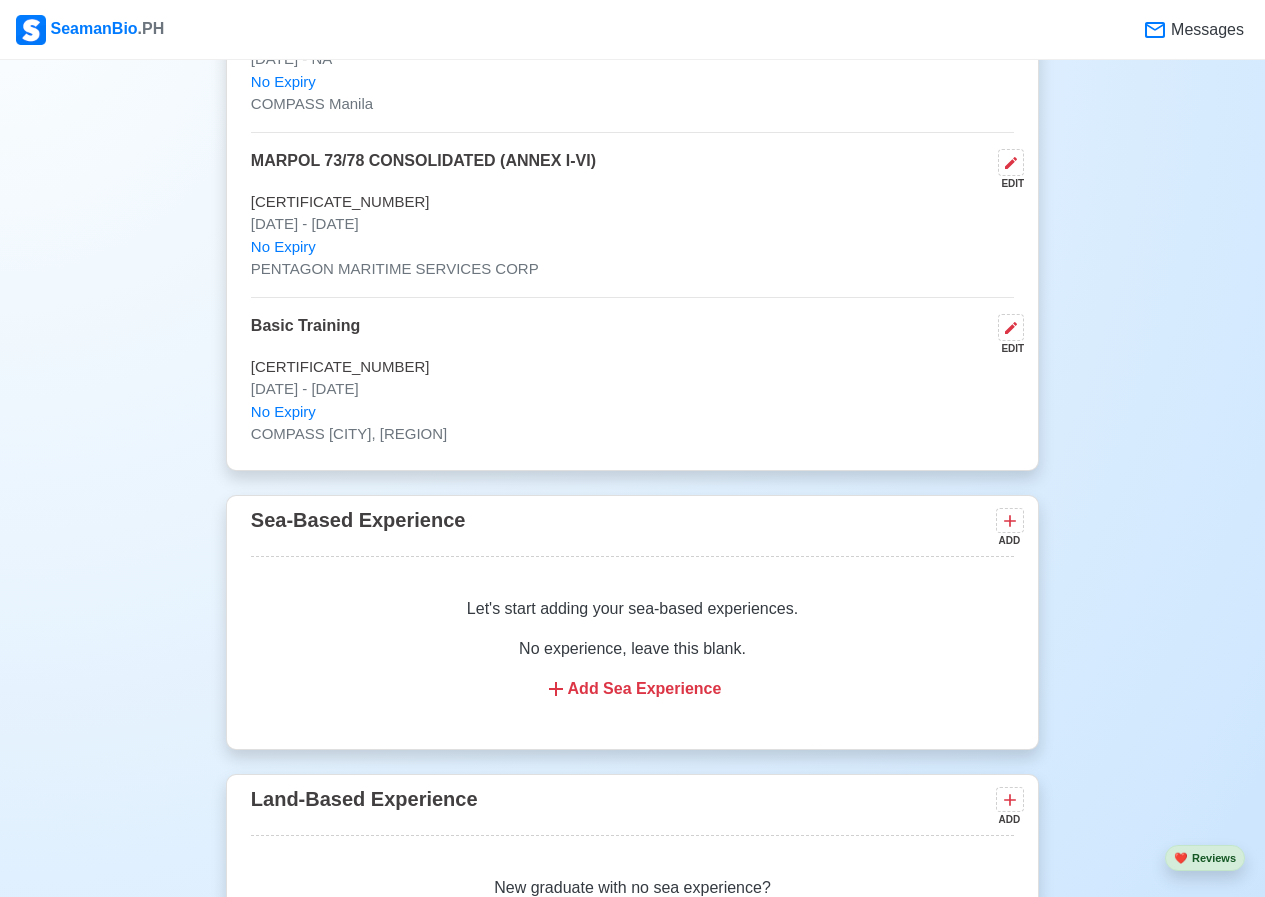 scroll, scrollTop: 4300, scrollLeft: 0, axis: vertical 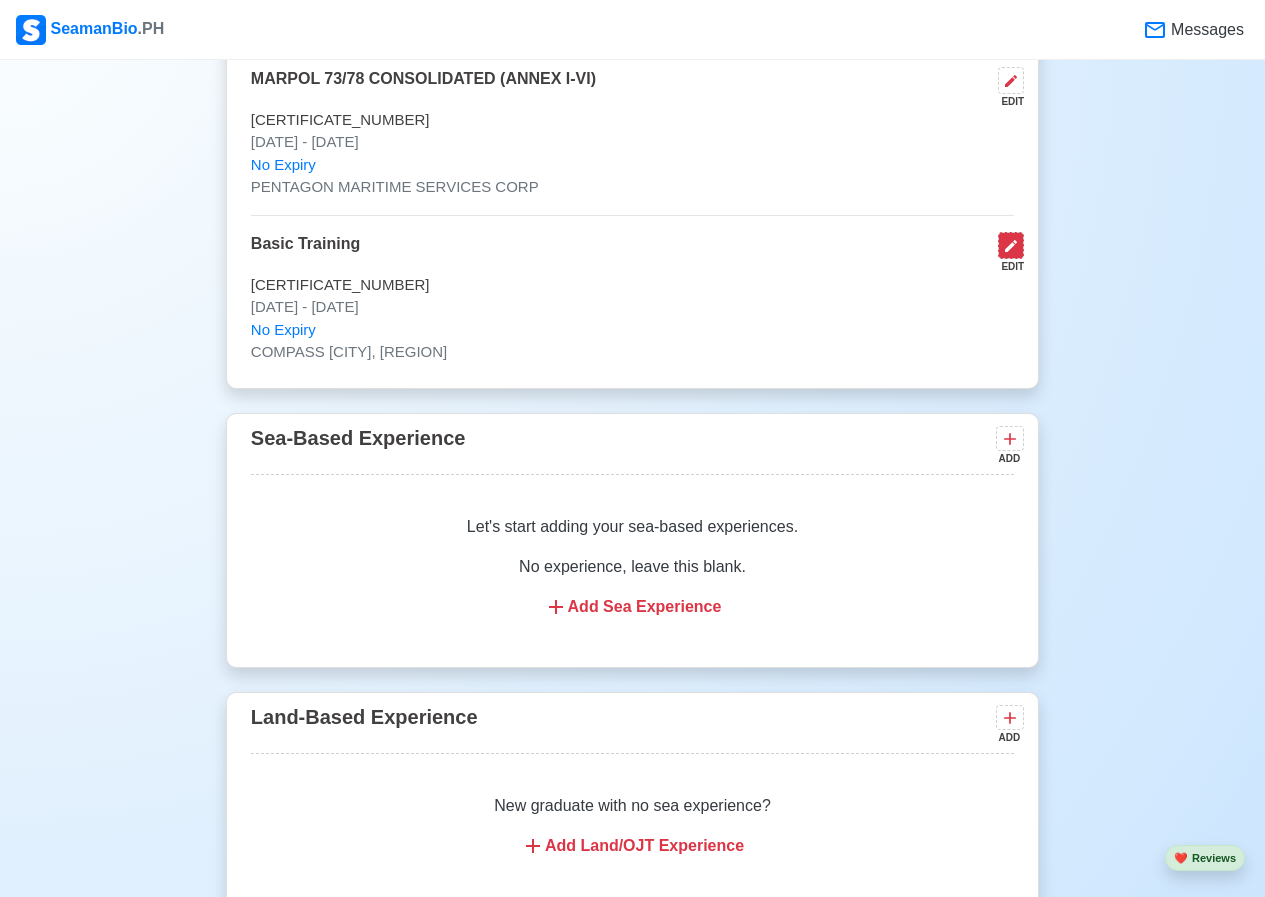 click 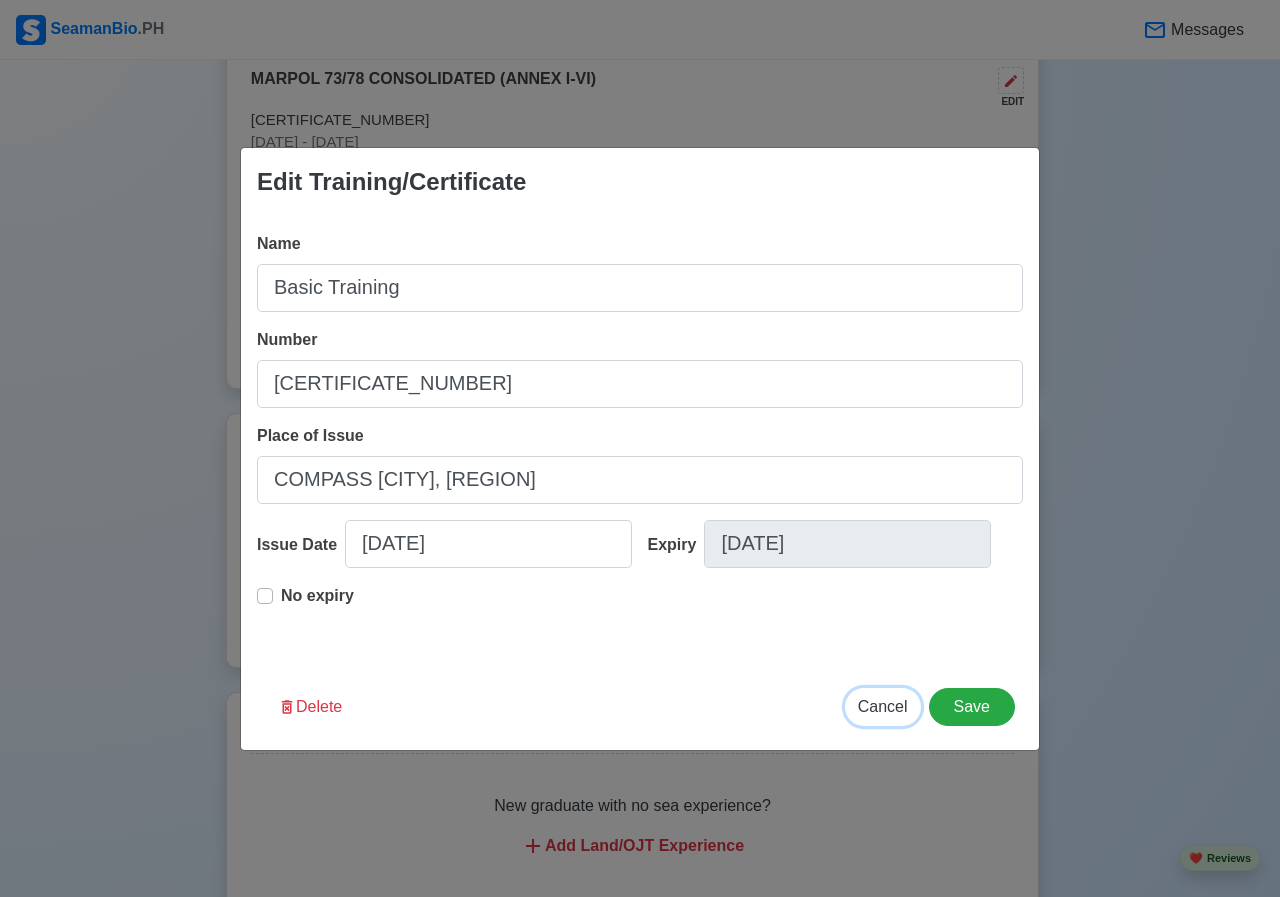 click on "Cancel" at bounding box center (883, 706) 